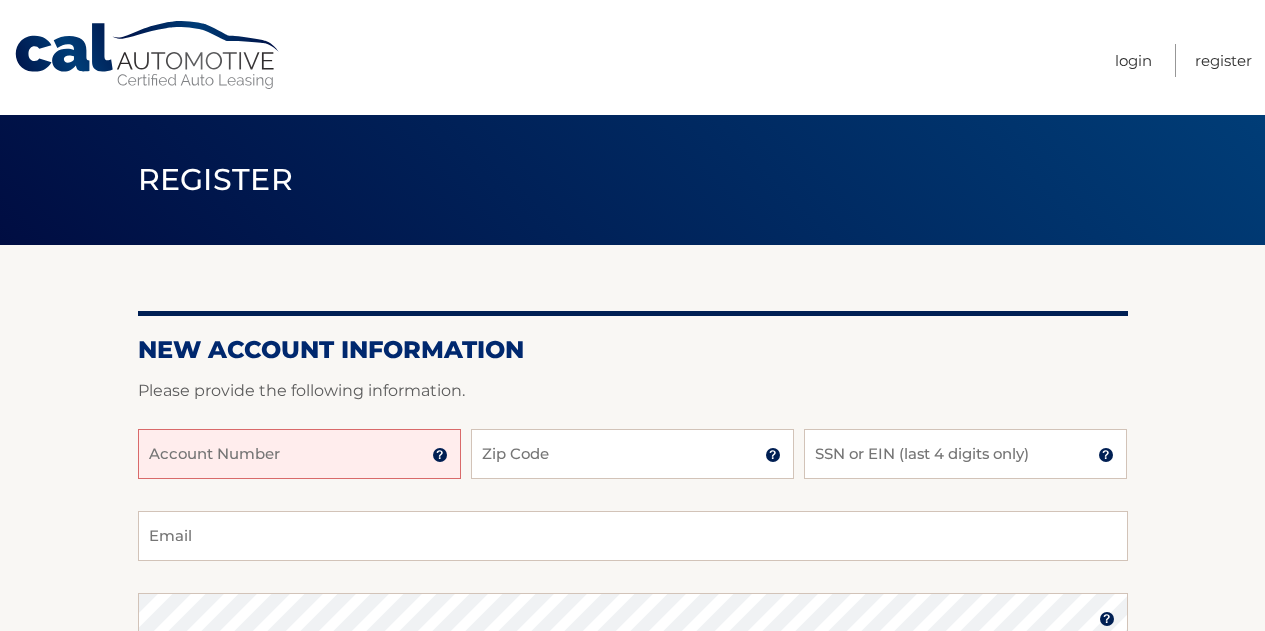 scroll, scrollTop: 0, scrollLeft: 0, axis: both 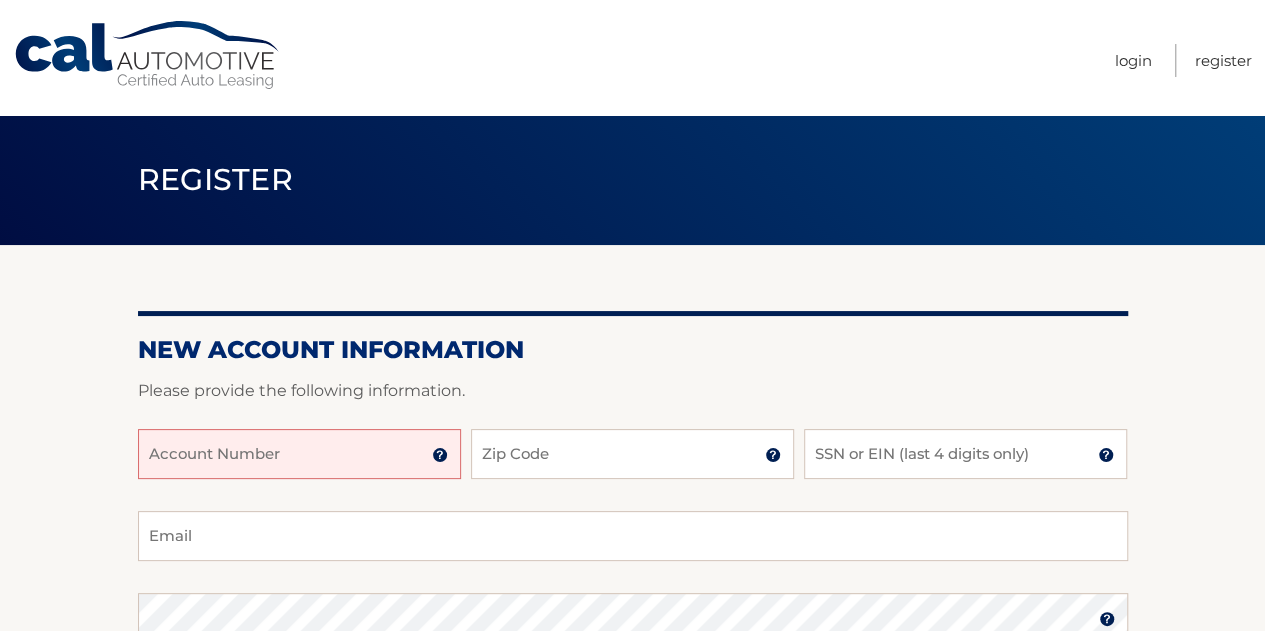 click on "Account Number" at bounding box center [299, 454] 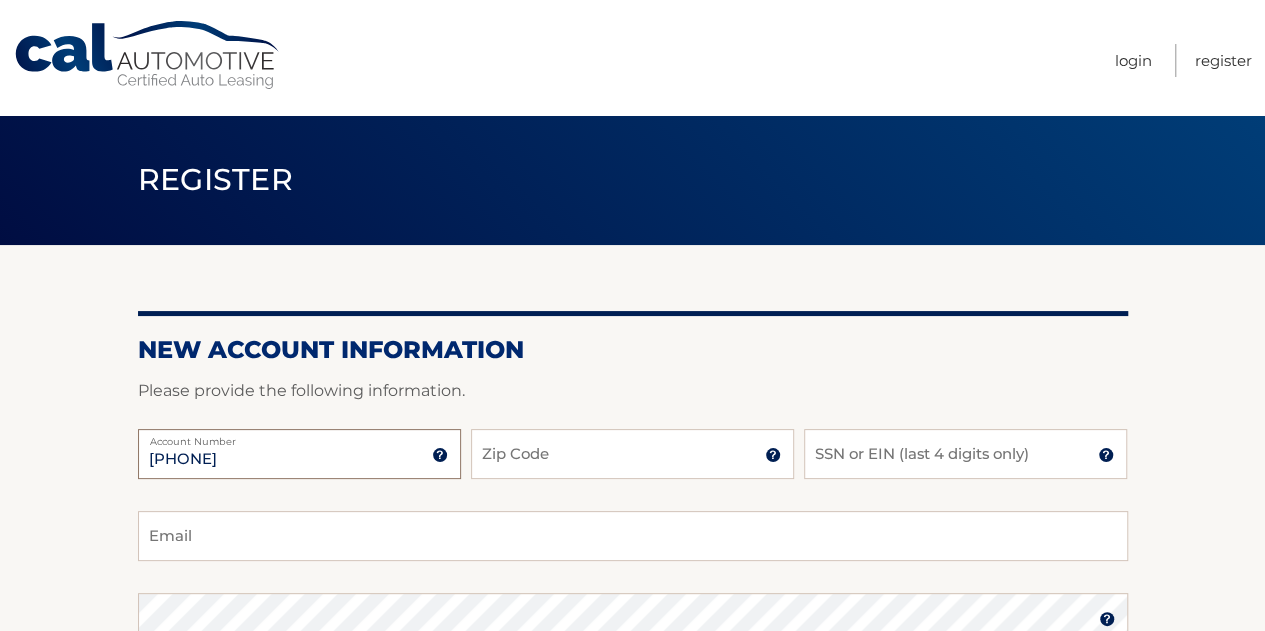 type on "[PHONE]" 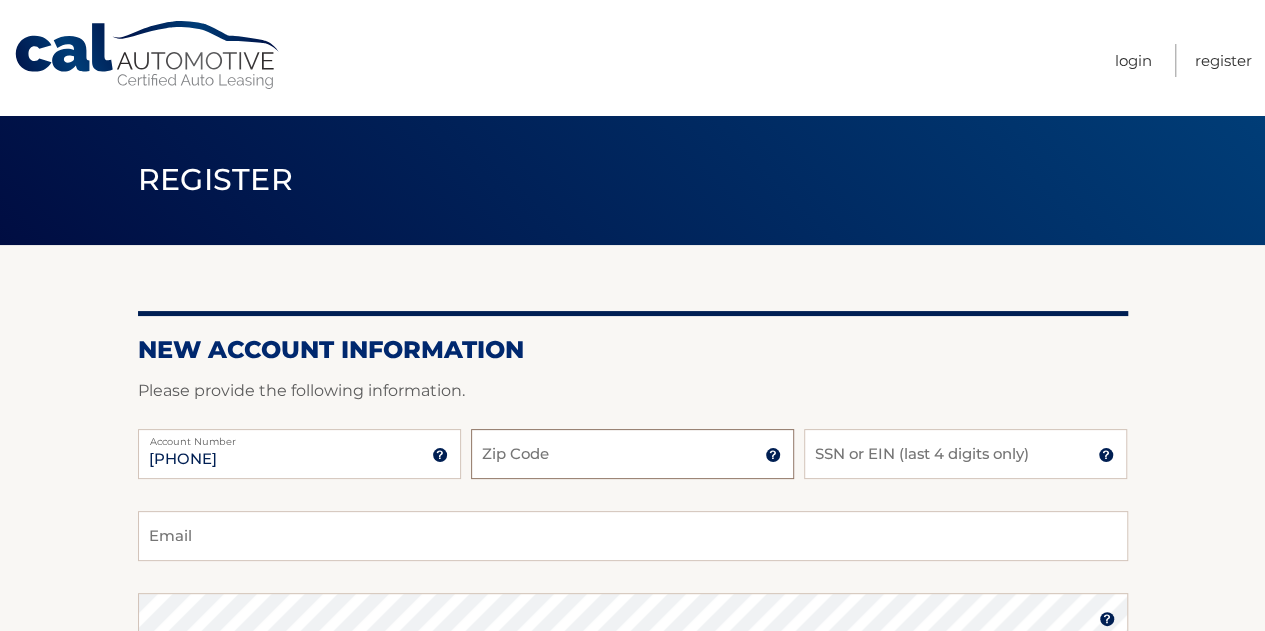 click on "Zip Code" at bounding box center (632, 454) 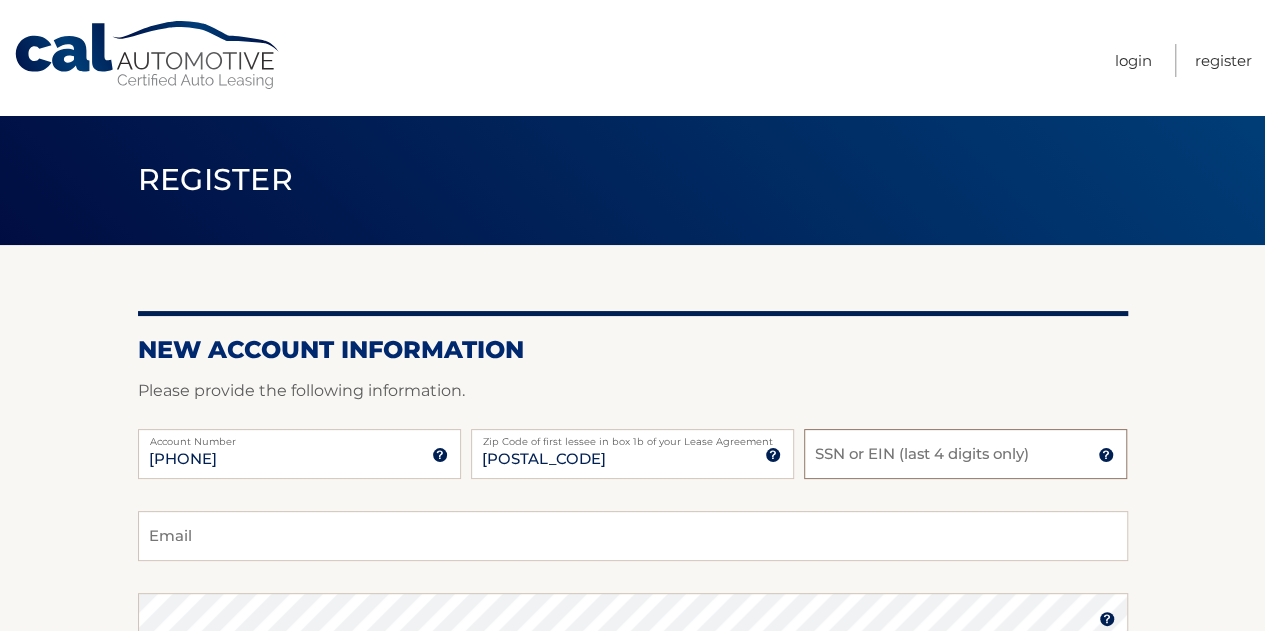 click on "SSN or EIN (last 4 digits only)" at bounding box center [965, 454] 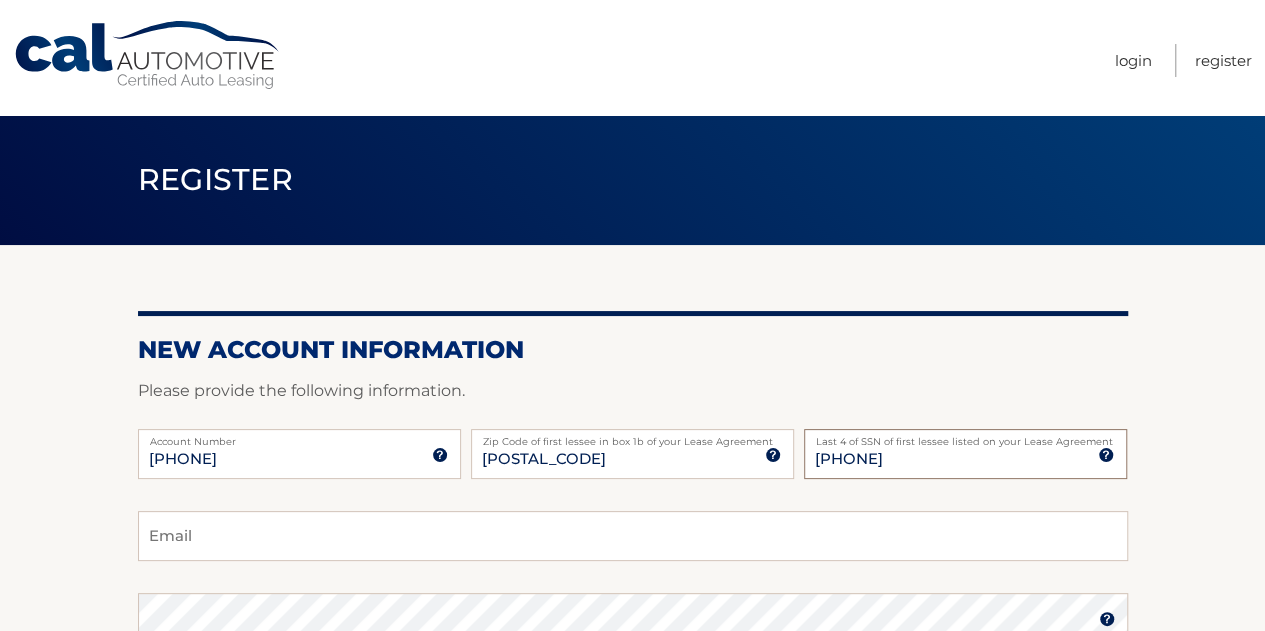 type on "3355" 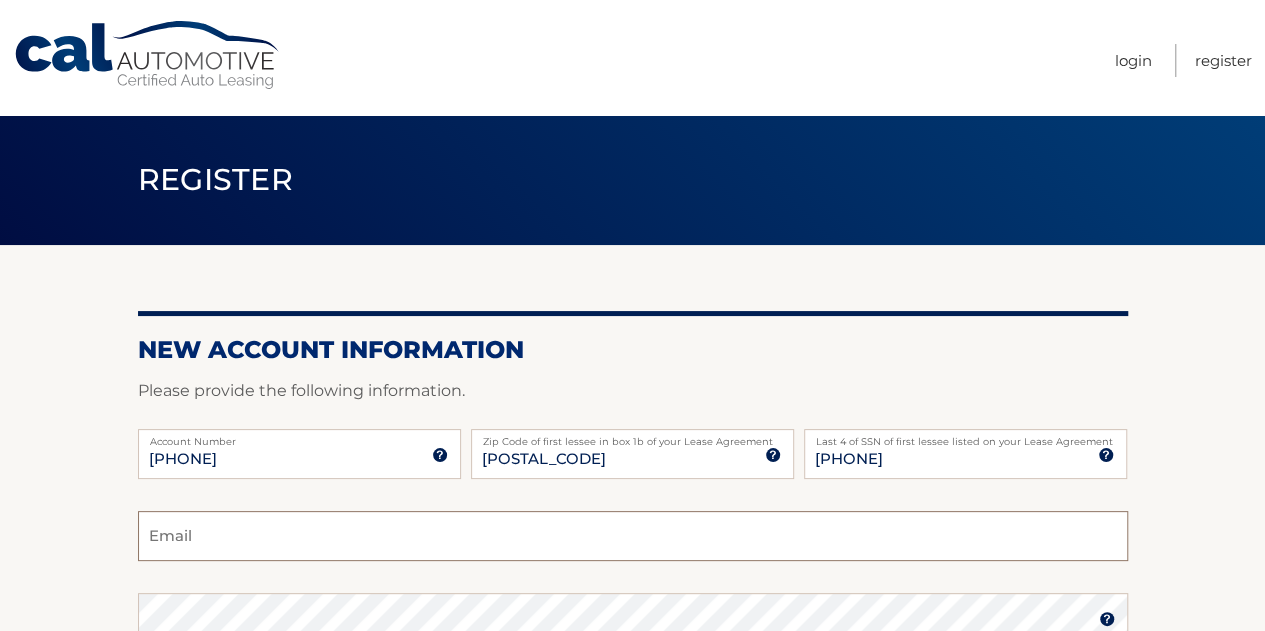 click on "Email" at bounding box center (633, 536) 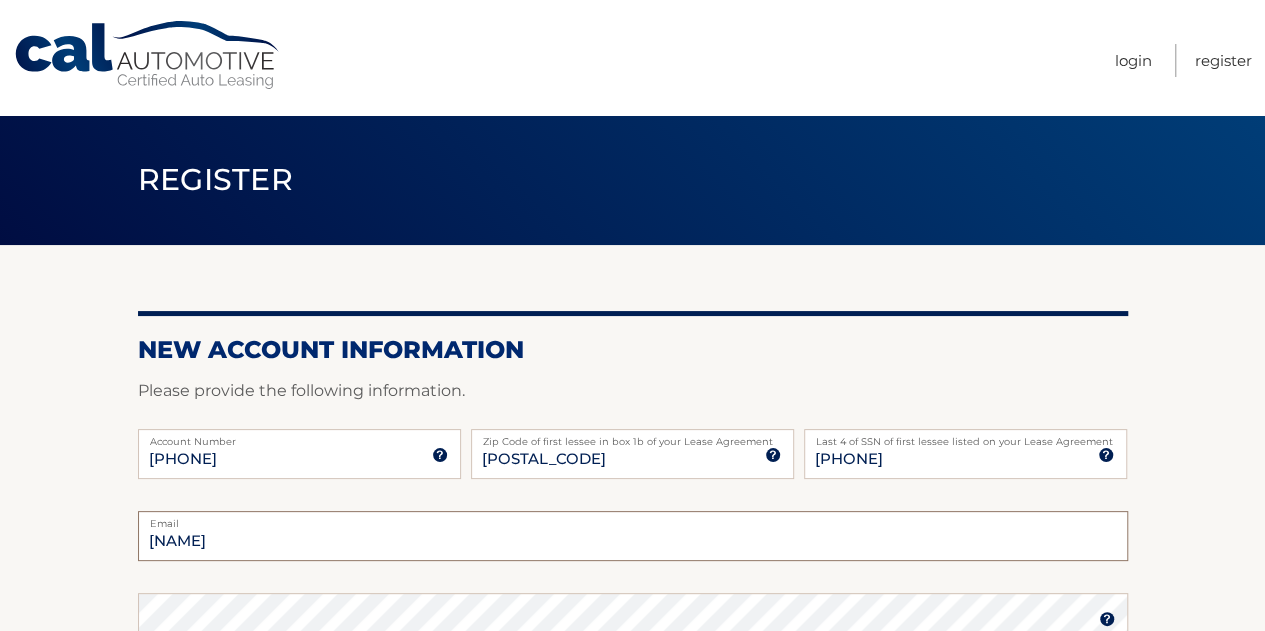 type on "e" 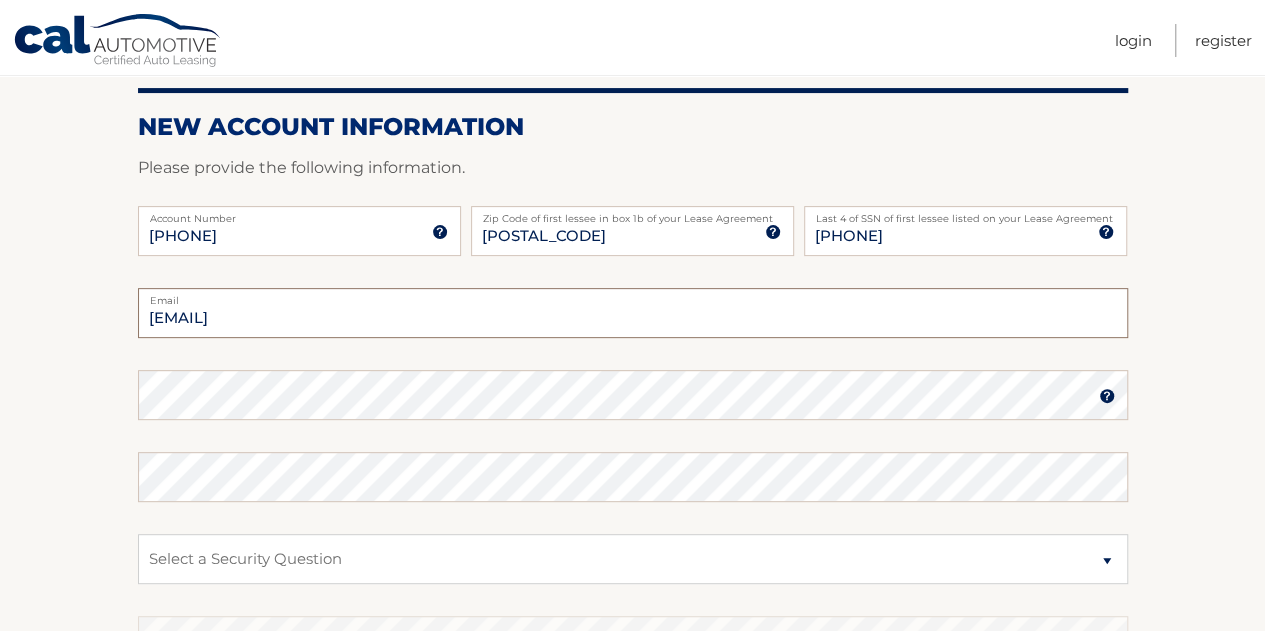 scroll, scrollTop: 240, scrollLeft: 0, axis: vertical 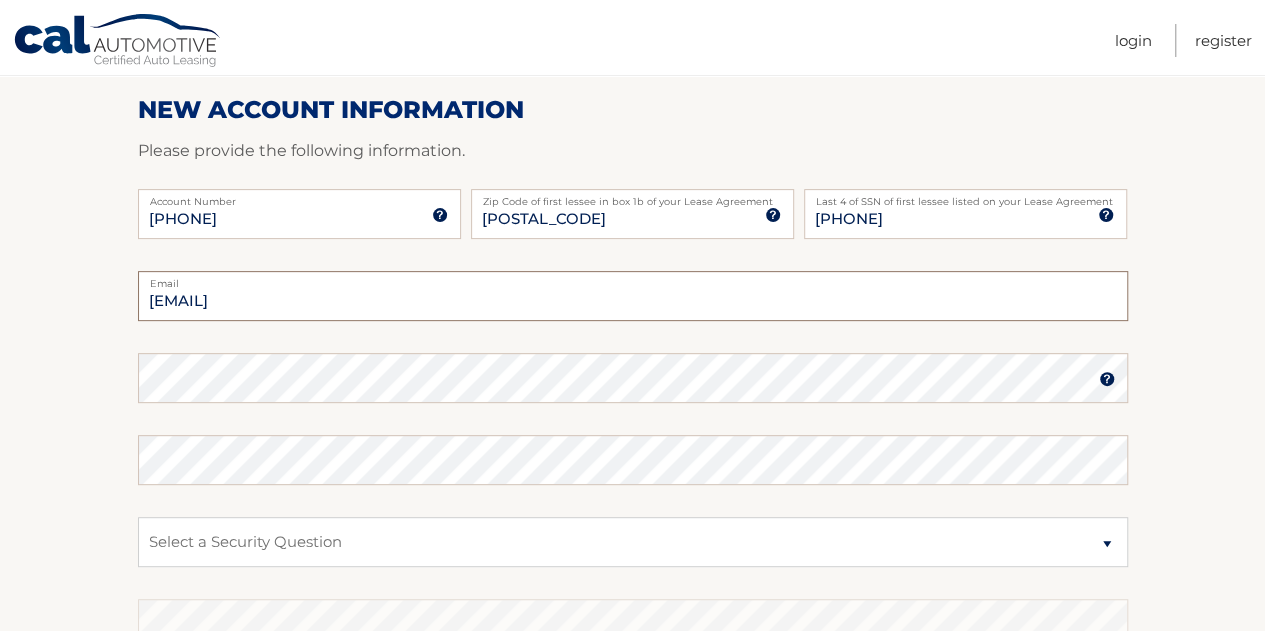 type on "edwingllanes@yahoo.com" 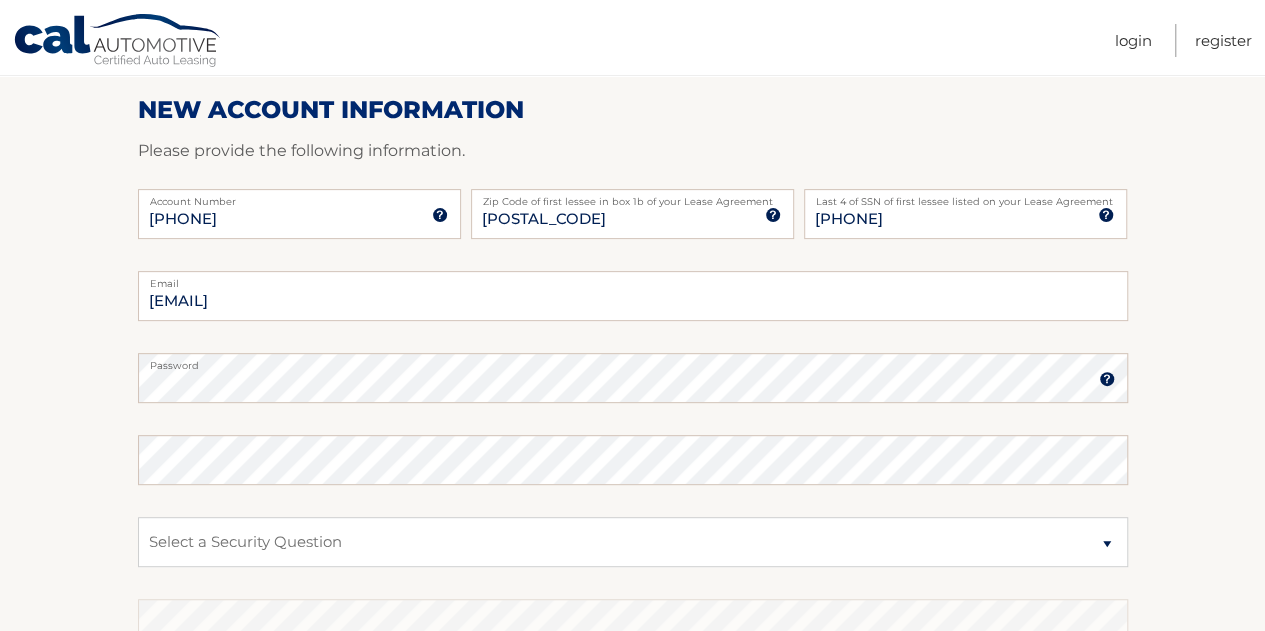 click at bounding box center (1107, 379) 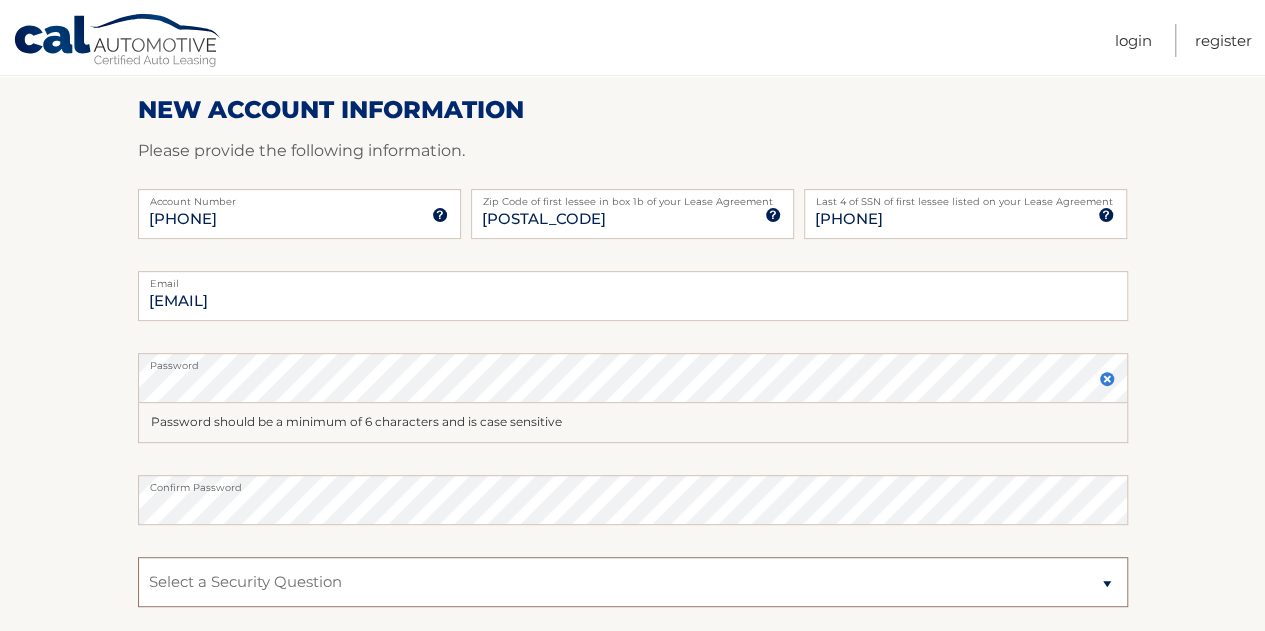 click on "Select a Security Question
What was the name of your elementary school?
What is your mother’s maiden name?
What street did you live on in the third grade?
In what city or town was your first job?
What was your childhood phone number including area code? (e.g., 000-000-0000)" at bounding box center [633, 582] 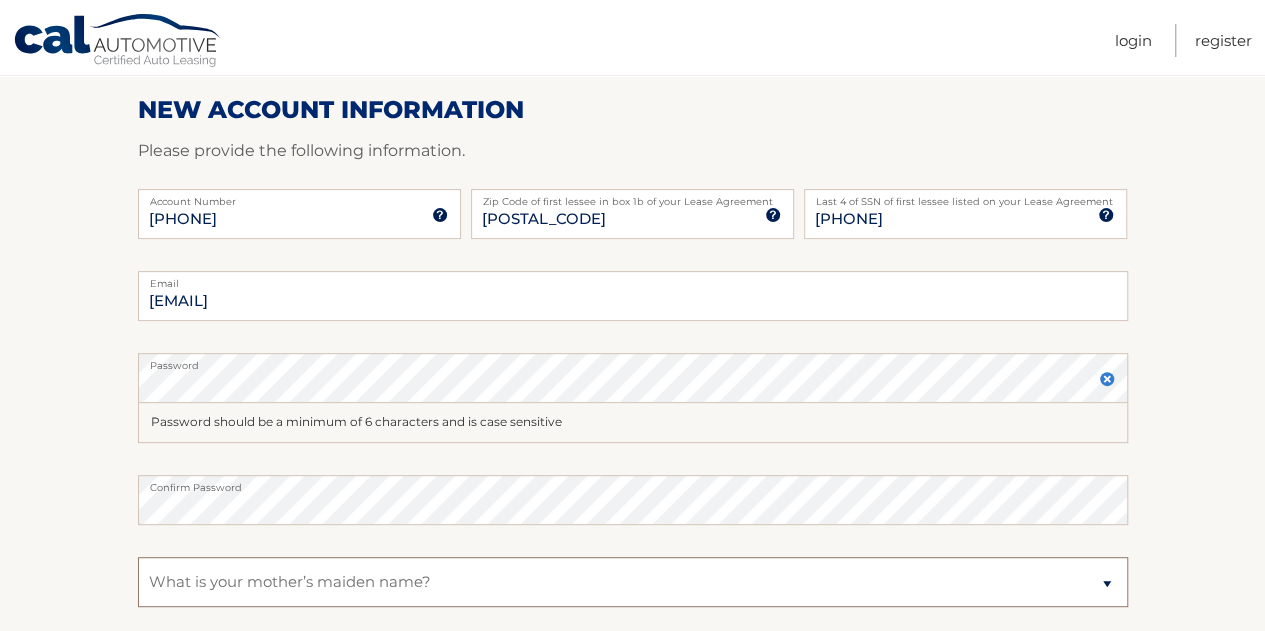 click on "Select a Security Question
What was the name of your elementary school?
What is your mother’s maiden name?
What street did you live on in the third grade?
In what city or town was your first job?
What was your childhood phone number including area code? (e.g., 000-000-0000)" at bounding box center [633, 582] 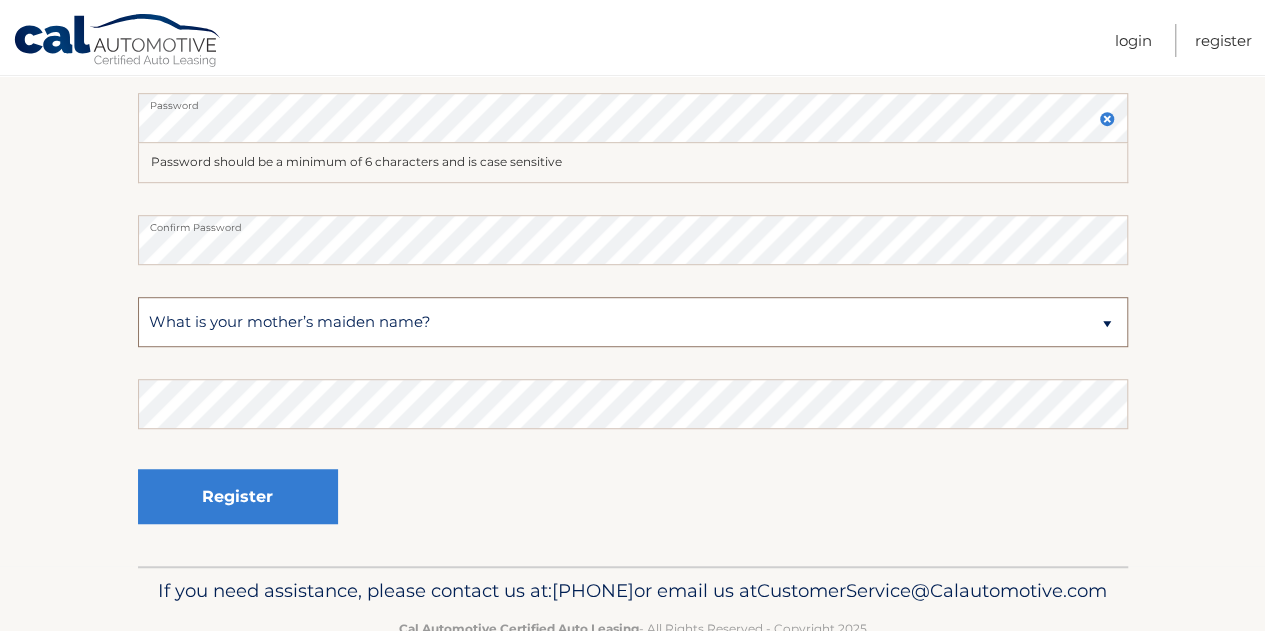 scroll, scrollTop: 520, scrollLeft: 0, axis: vertical 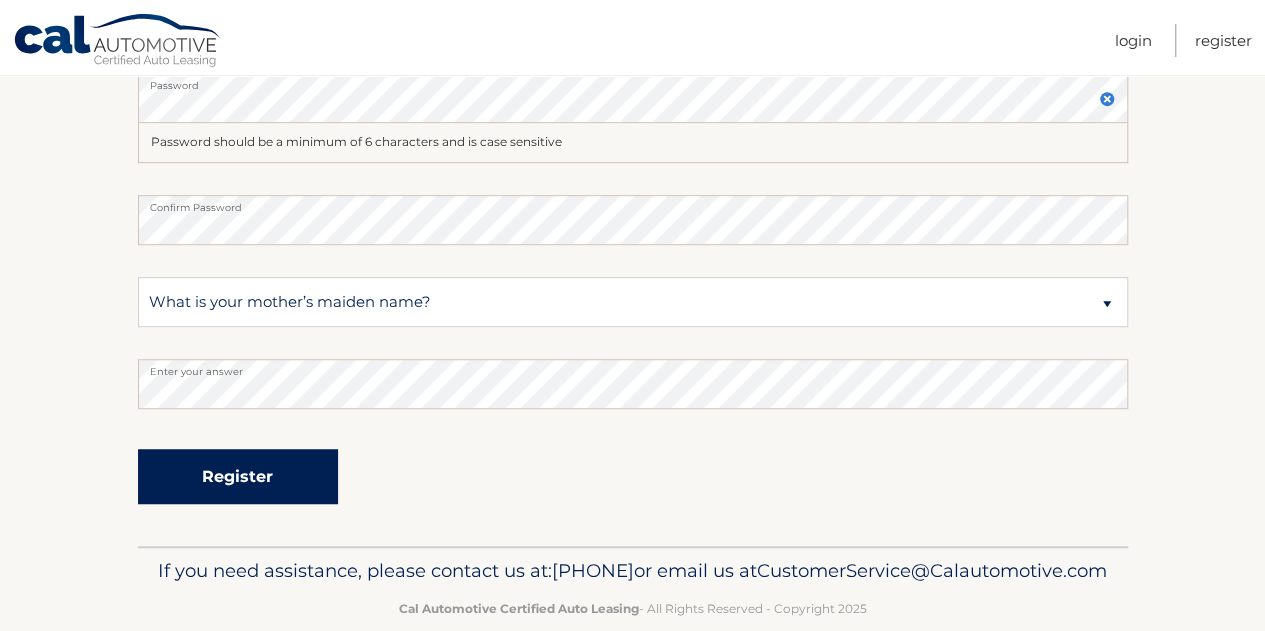click on "Register" at bounding box center [238, 476] 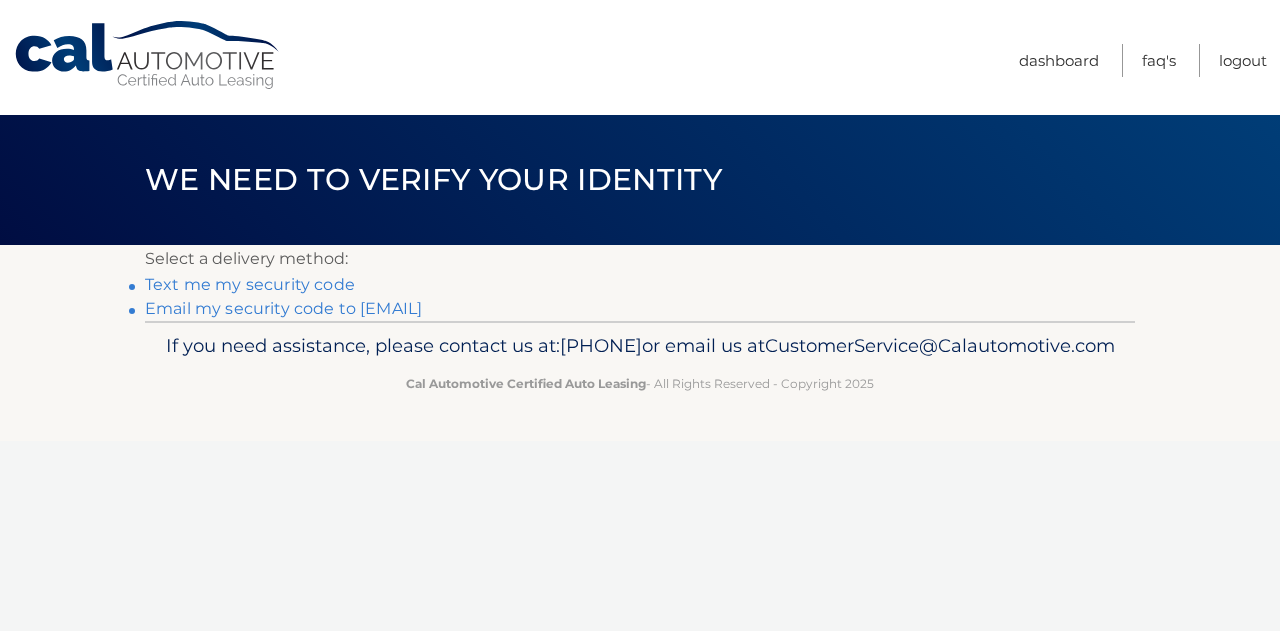 scroll, scrollTop: 0, scrollLeft: 0, axis: both 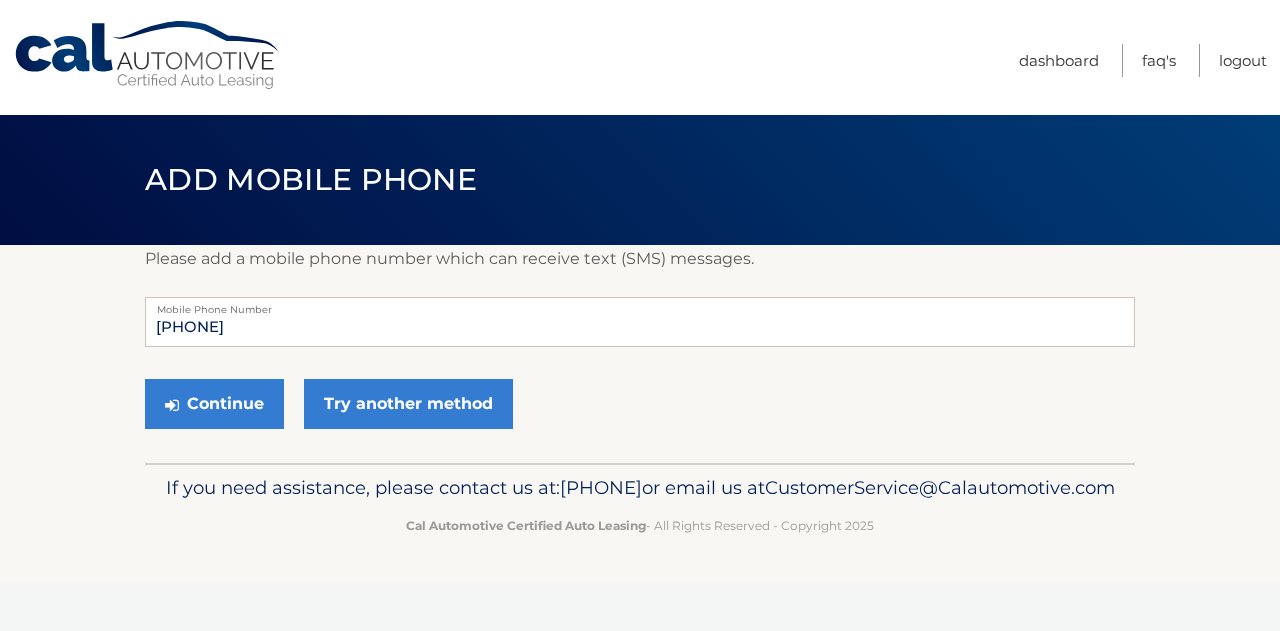 click on "Please add a mobile phone number which can receive text (SMS) messages.
8625919348
Mobile Phone Number
Continue
Try another method" at bounding box center [640, 354] 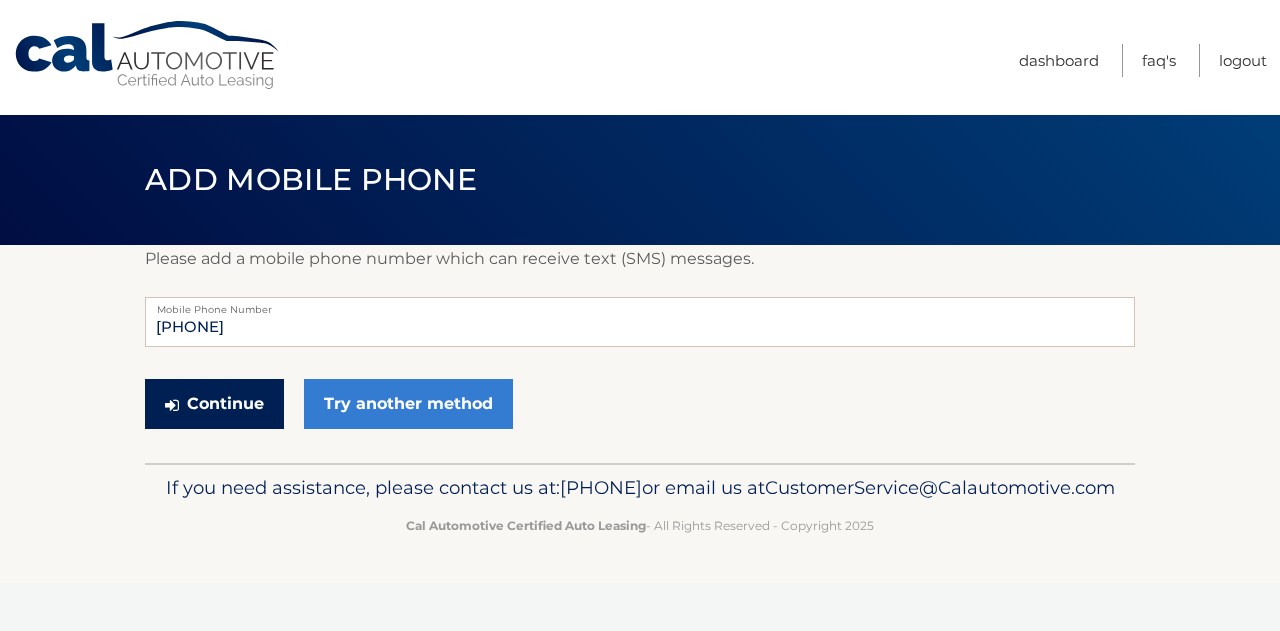 click on "Continue" at bounding box center [214, 404] 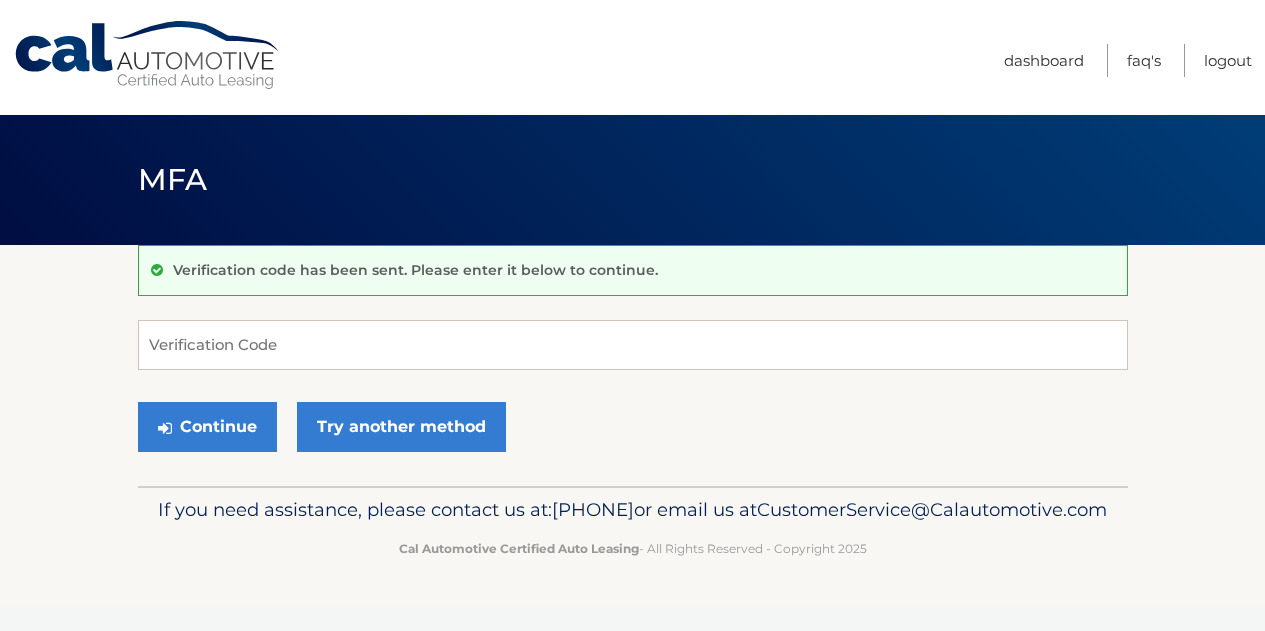 scroll, scrollTop: 0, scrollLeft: 0, axis: both 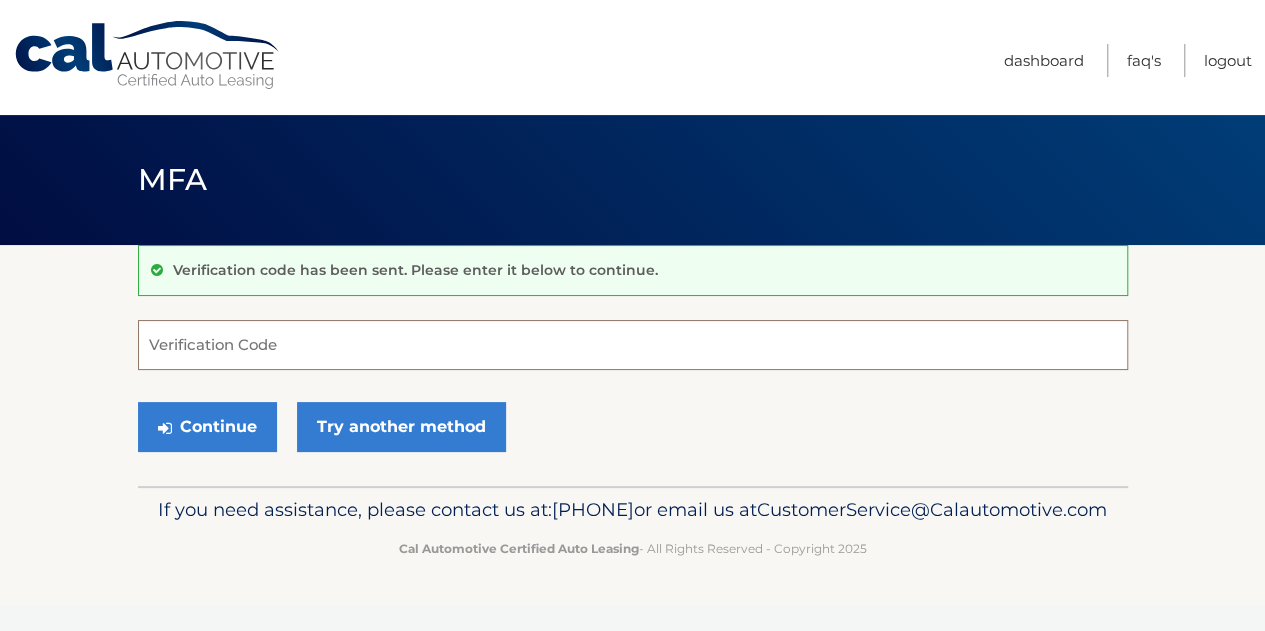click on "Verification Code" at bounding box center (633, 345) 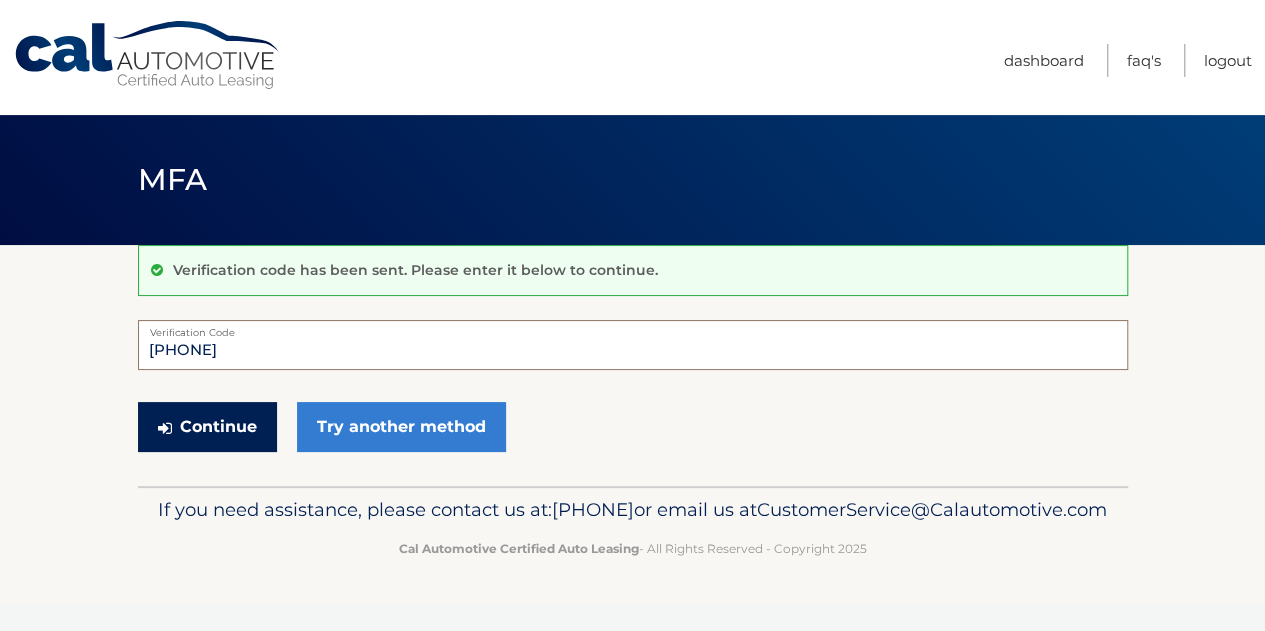 type on "413502" 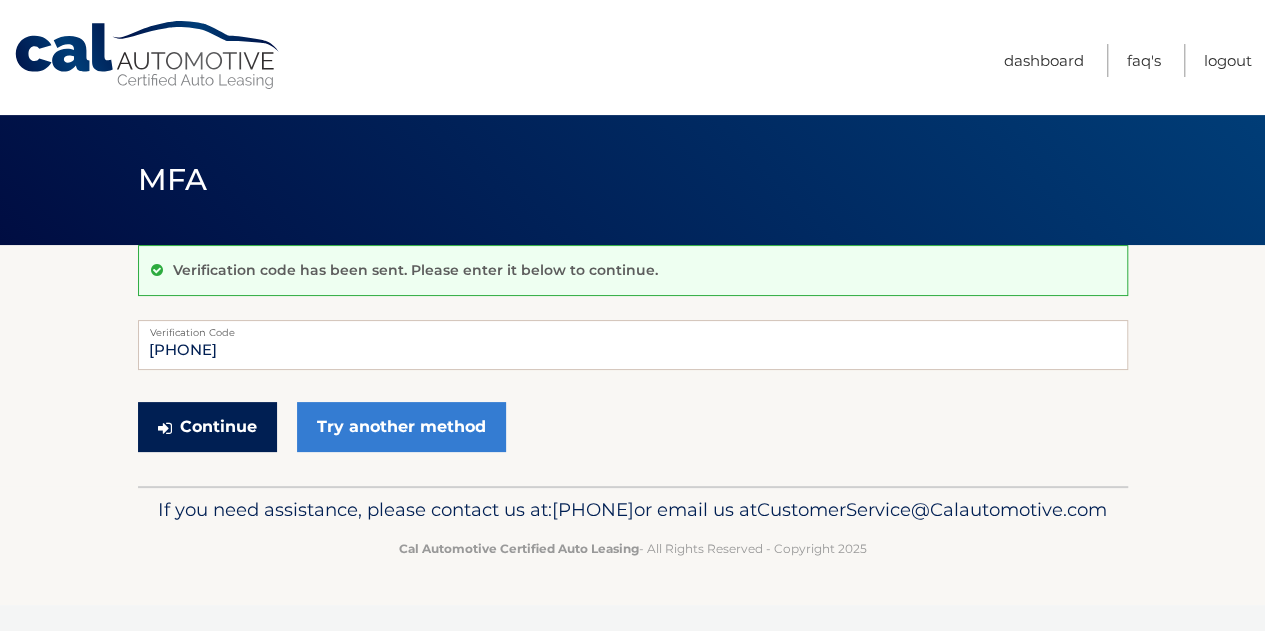 click on "Continue" at bounding box center (207, 427) 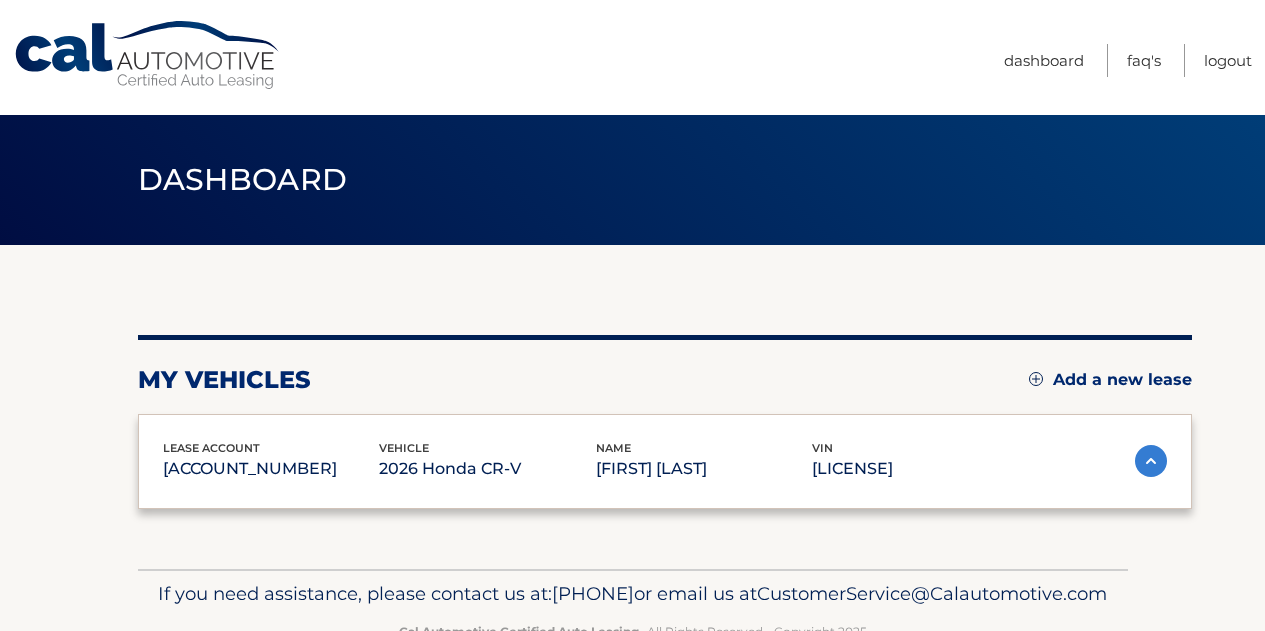 scroll, scrollTop: 0, scrollLeft: 0, axis: both 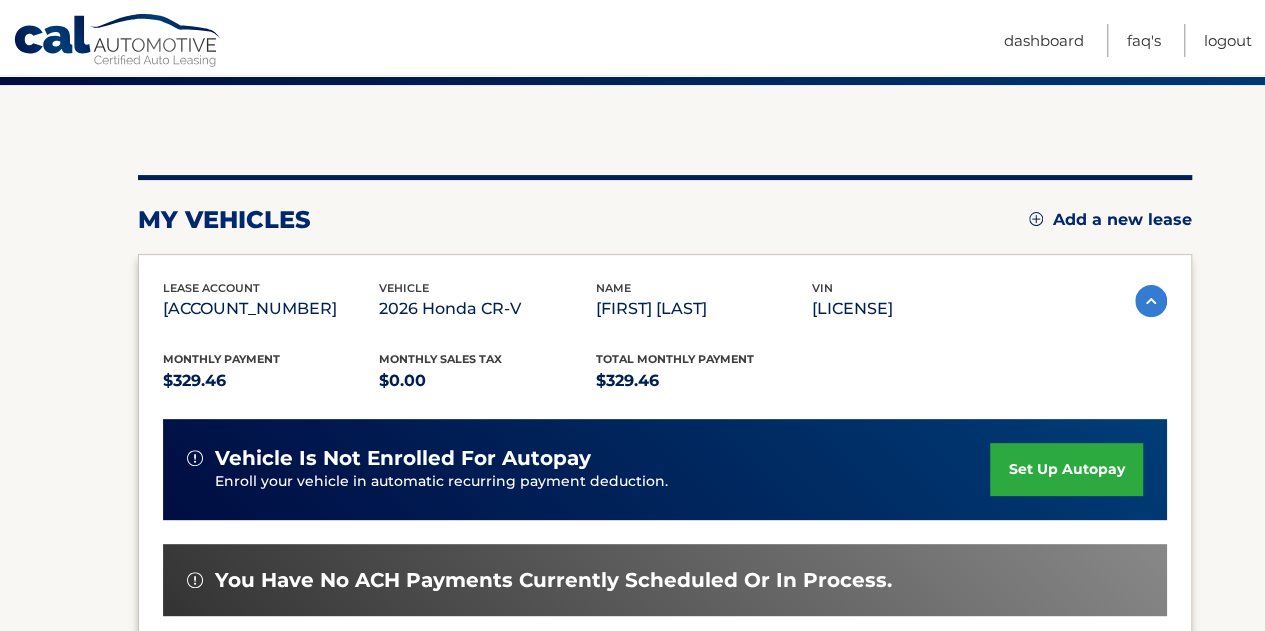 click on "set up autopay" at bounding box center (1066, 469) 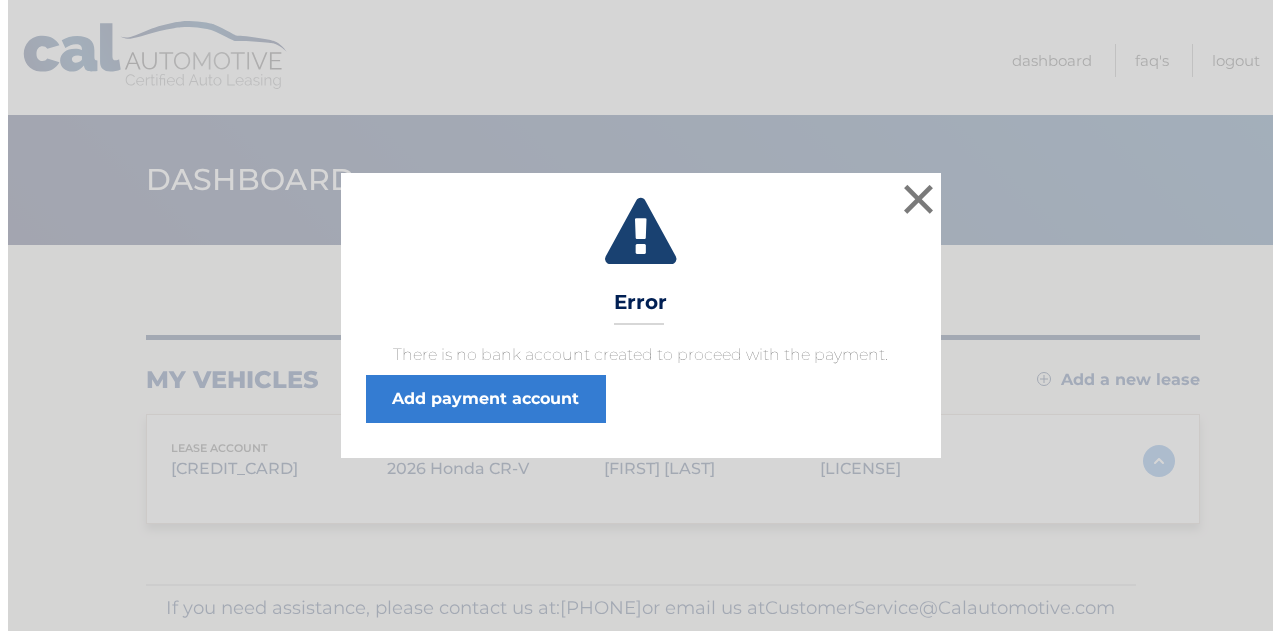 scroll, scrollTop: 0, scrollLeft: 0, axis: both 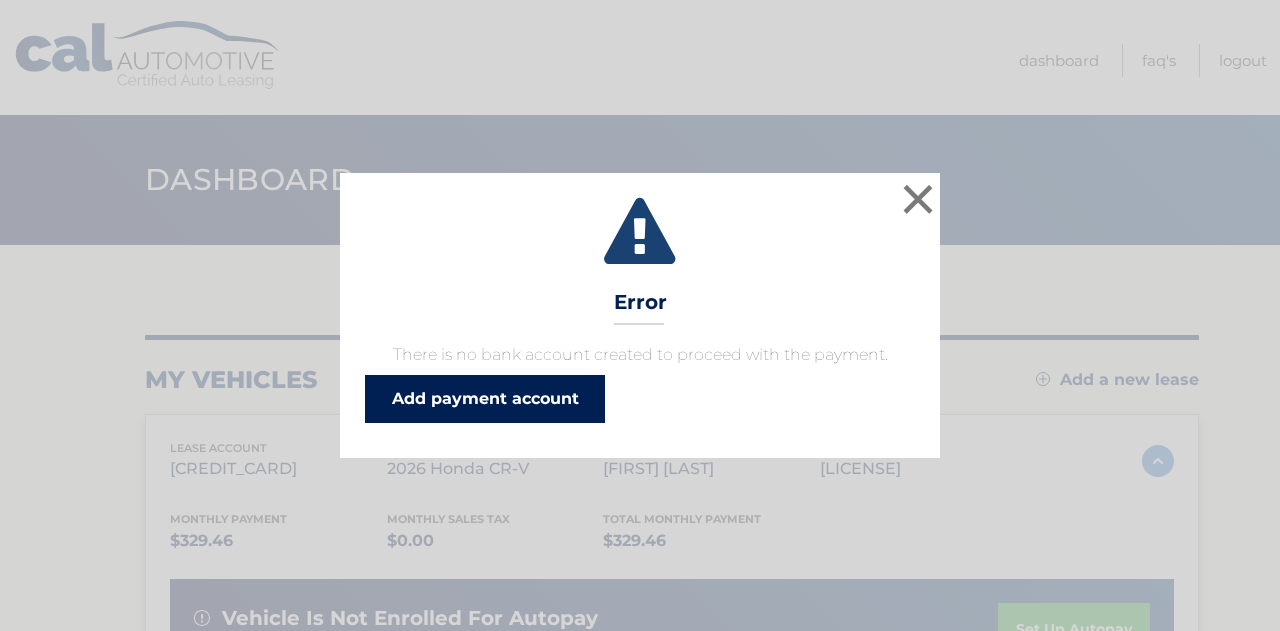 click on "Add payment account" at bounding box center [485, 399] 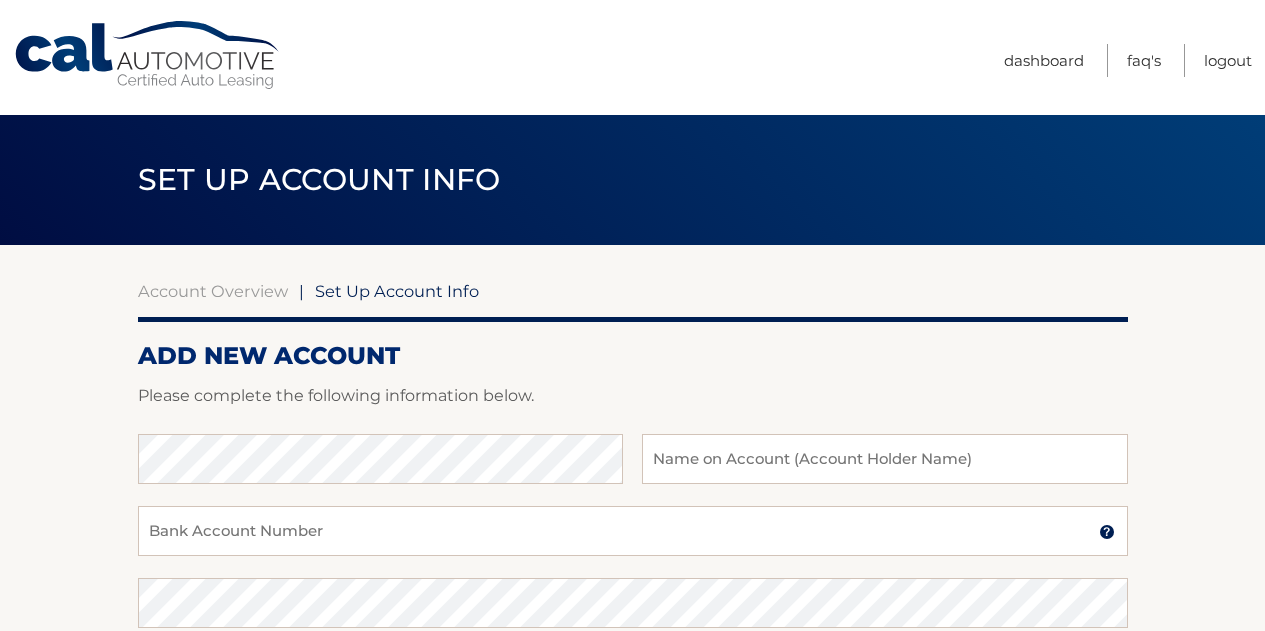 scroll, scrollTop: 0, scrollLeft: 0, axis: both 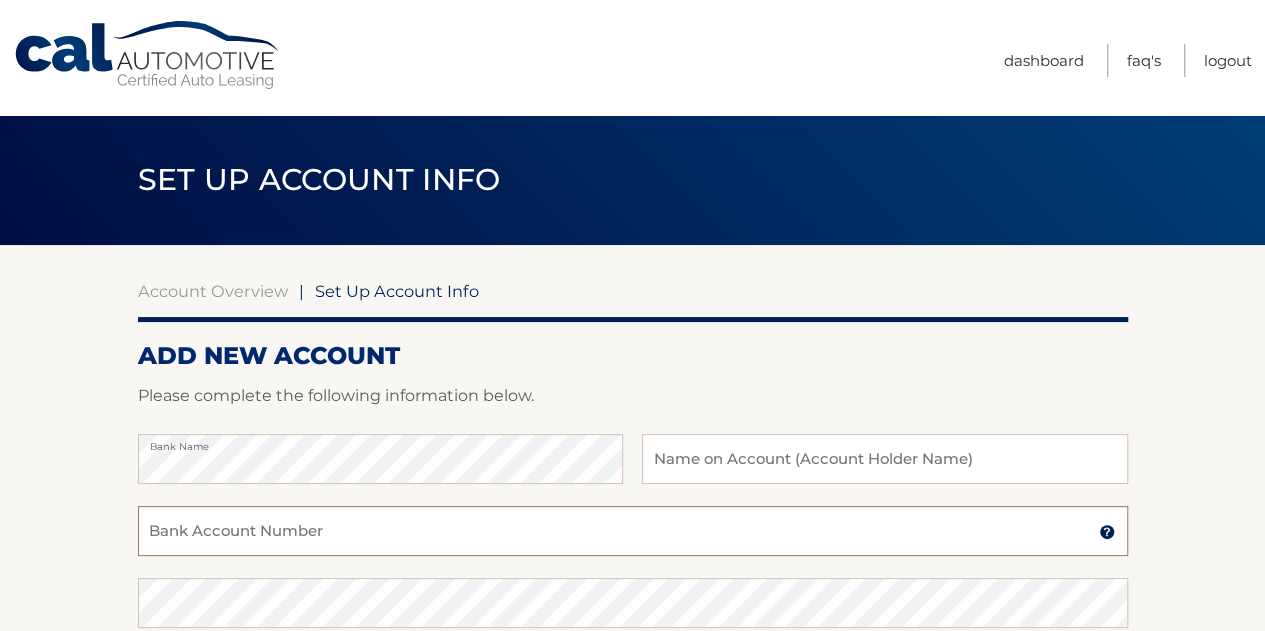 click on "Bank Account Number" at bounding box center [633, 531] 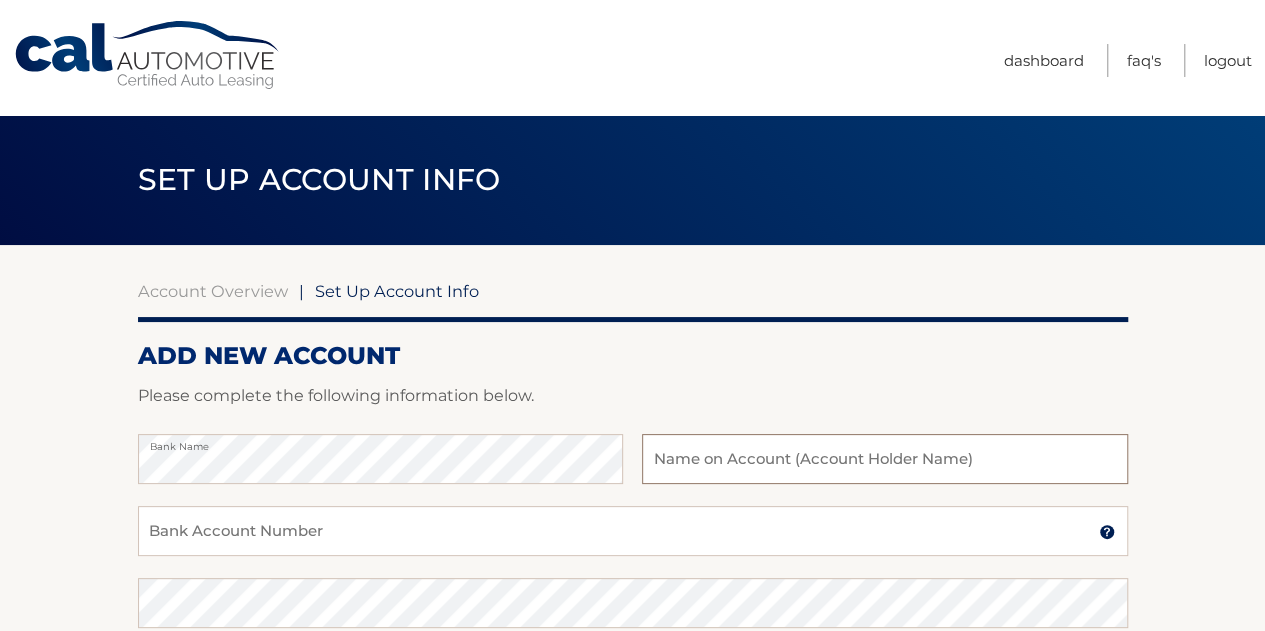 click at bounding box center [884, 459] 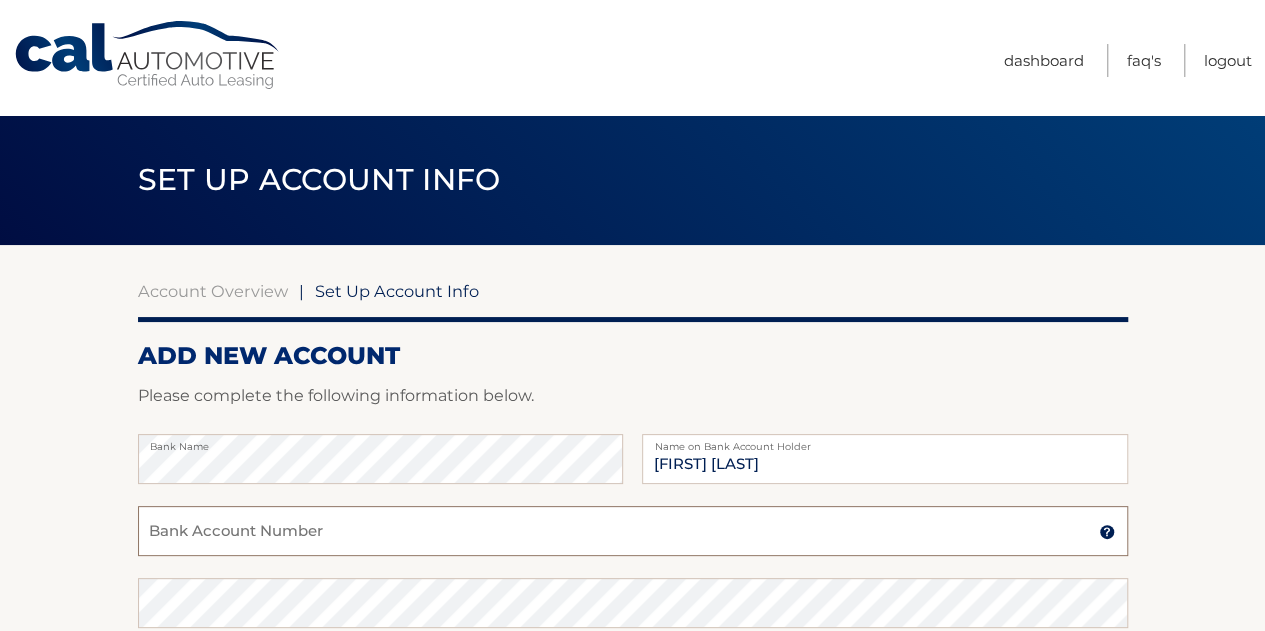 click on "Bank Account Number" at bounding box center [633, 531] 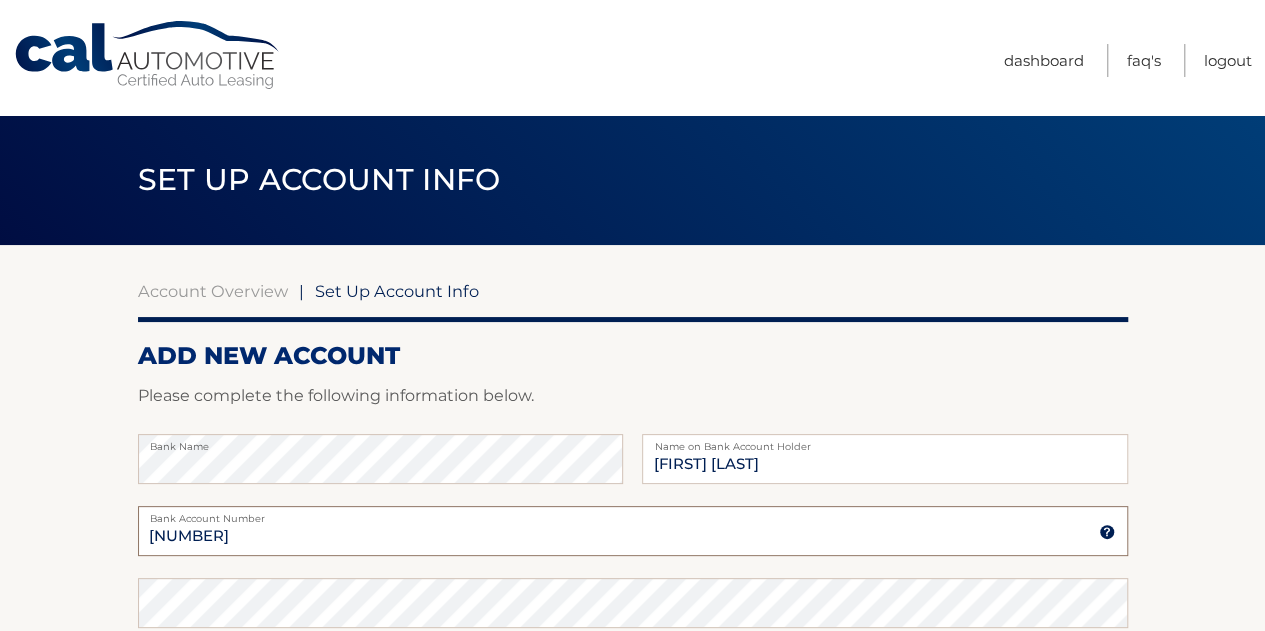 type on "36010714453" 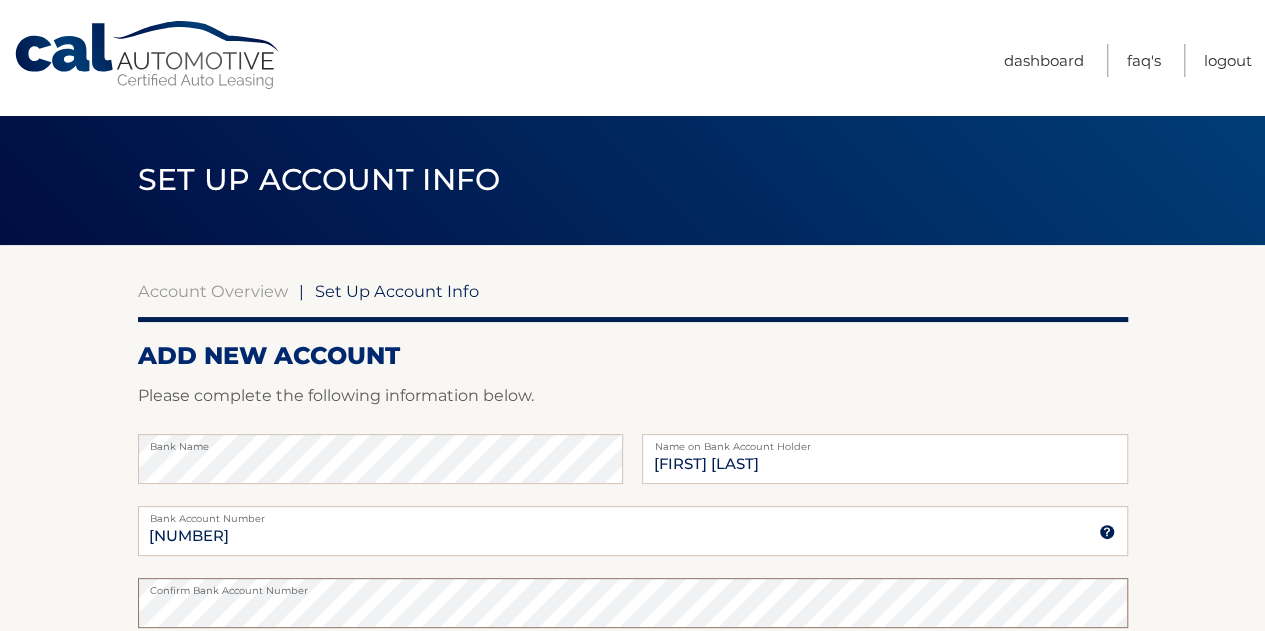 scroll, scrollTop: 528, scrollLeft: 0, axis: vertical 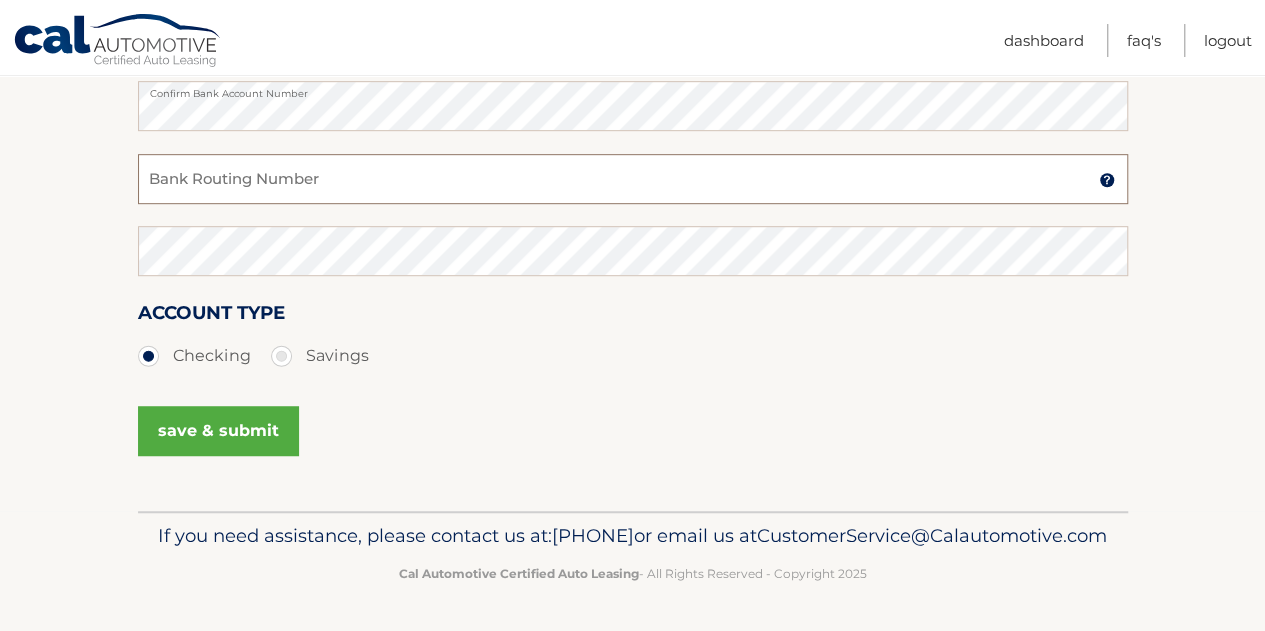 click on "Bank Routing Number" at bounding box center [633, 179] 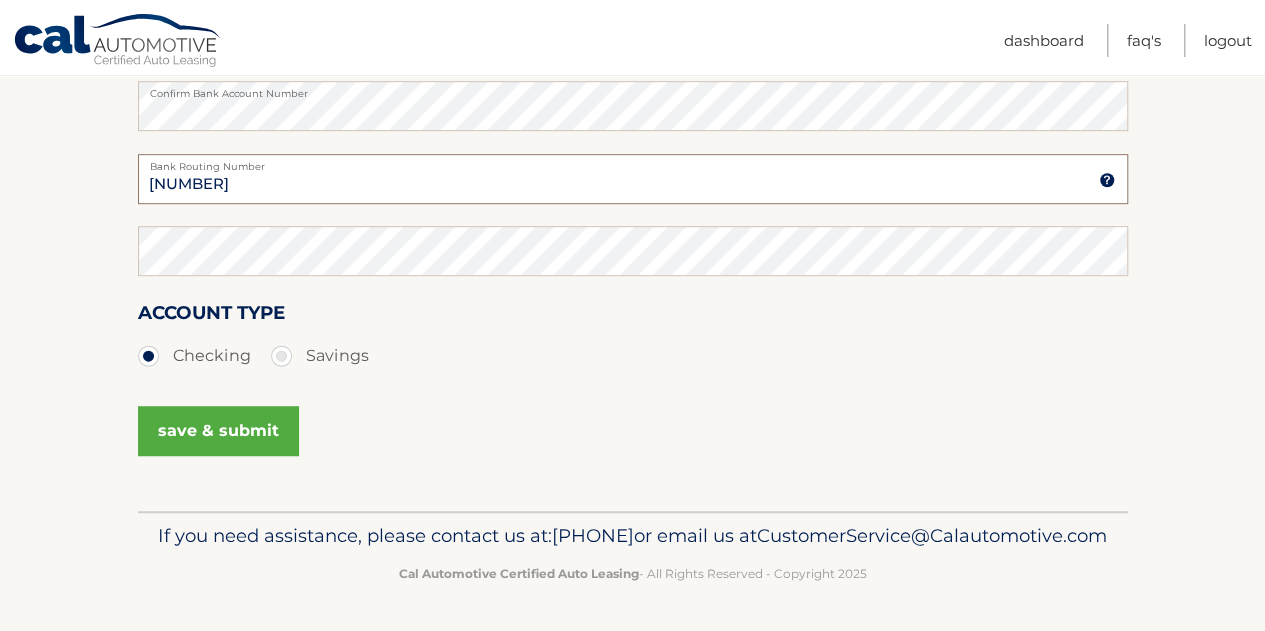 type on "031176110" 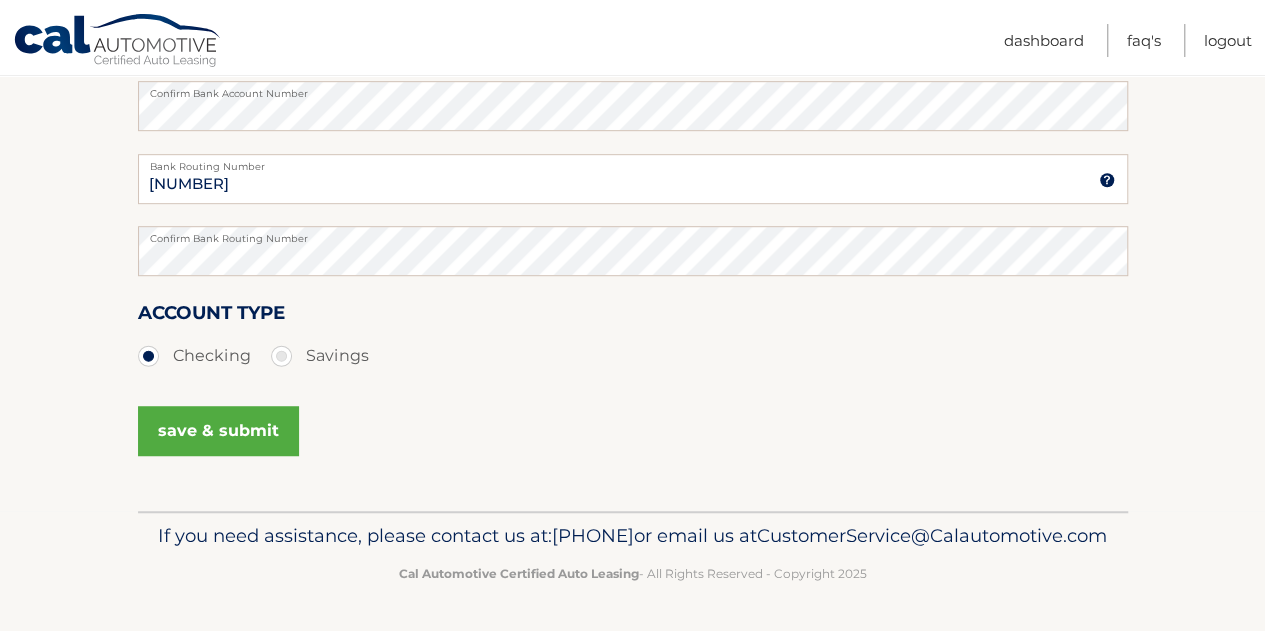 click on "save & submit" at bounding box center (218, 431) 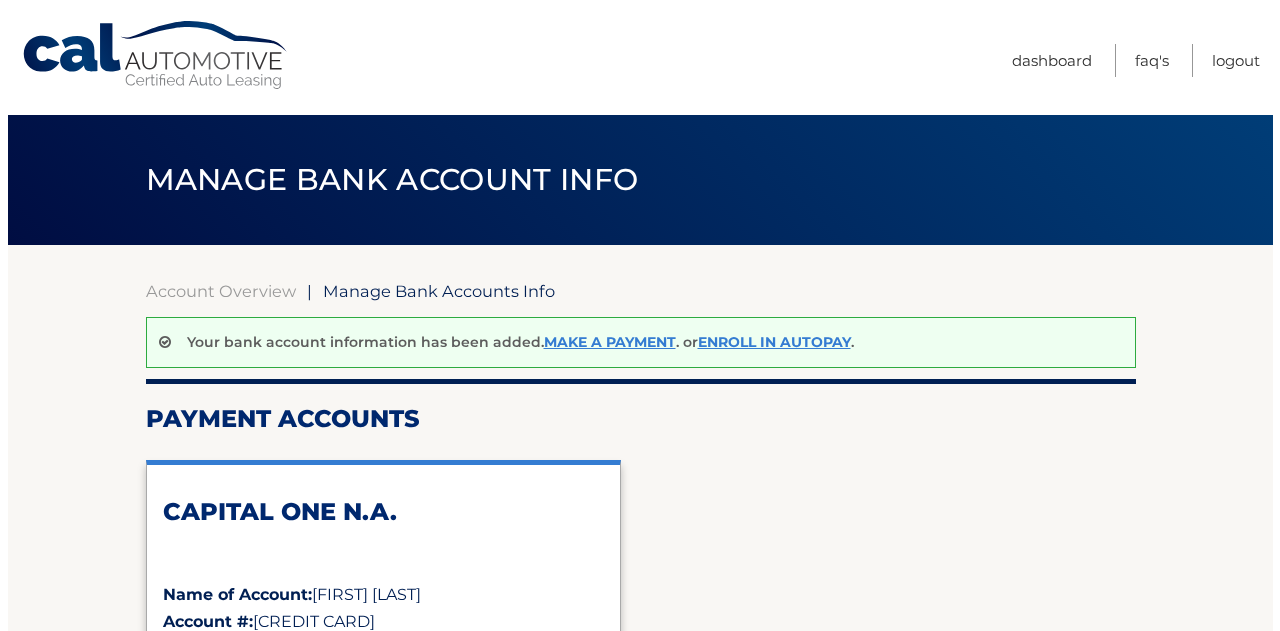 scroll, scrollTop: 0, scrollLeft: 0, axis: both 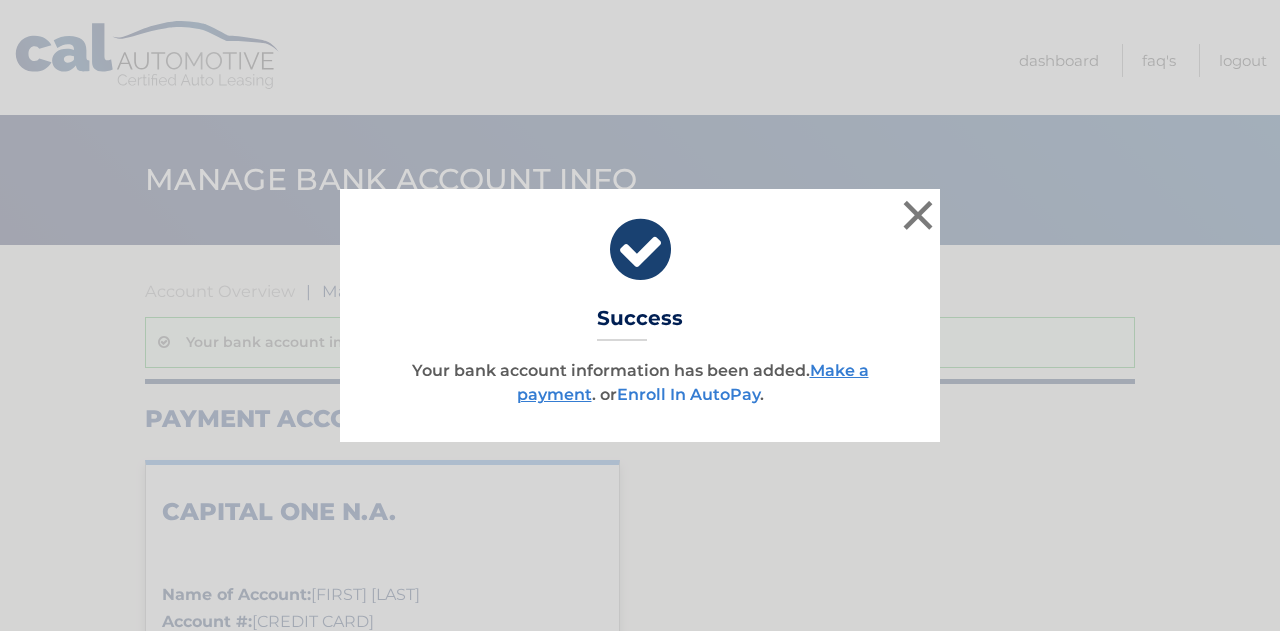 click on "Enroll In AutoPay" at bounding box center (688, 394) 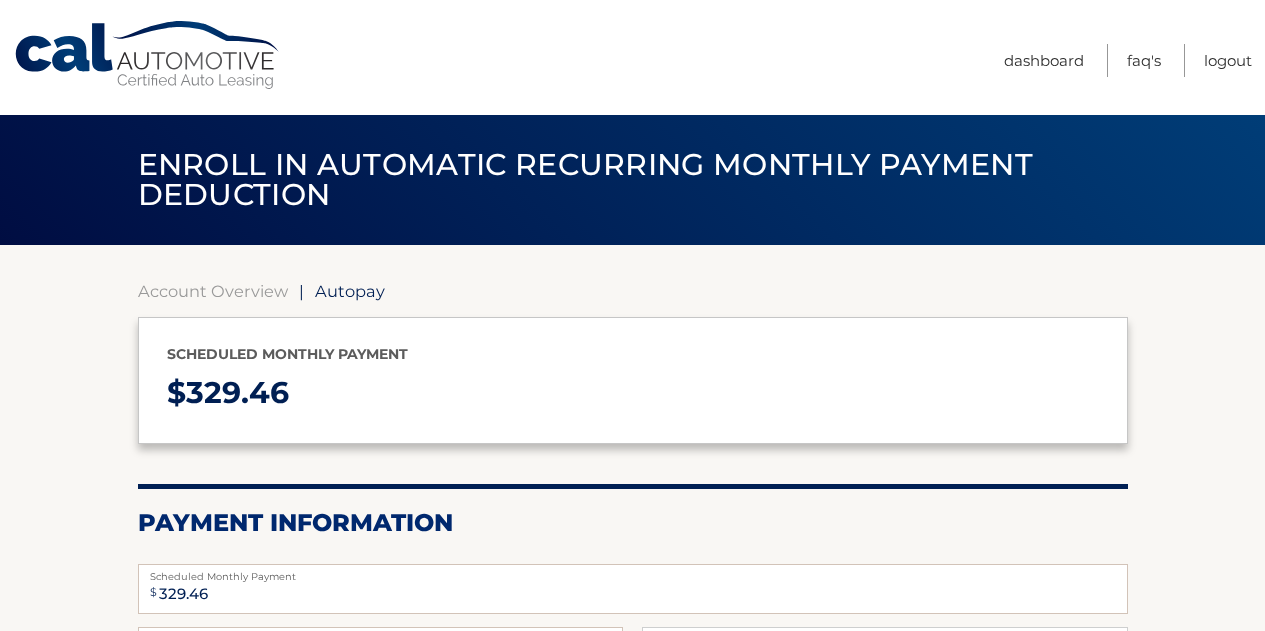 select on "NGNiZmY0NjUtN2Y1Ny00MGYzLWFkM2QtY2I0ZGFlNDZjYWM5" 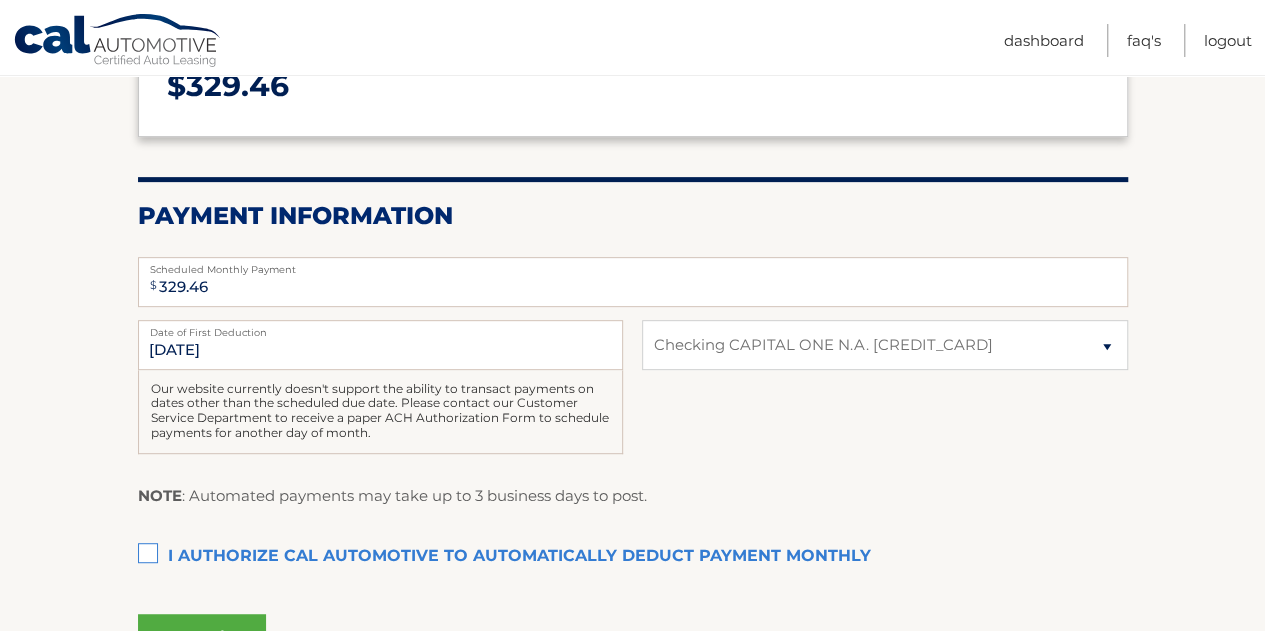 scroll, scrollTop: 320, scrollLeft: 0, axis: vertical 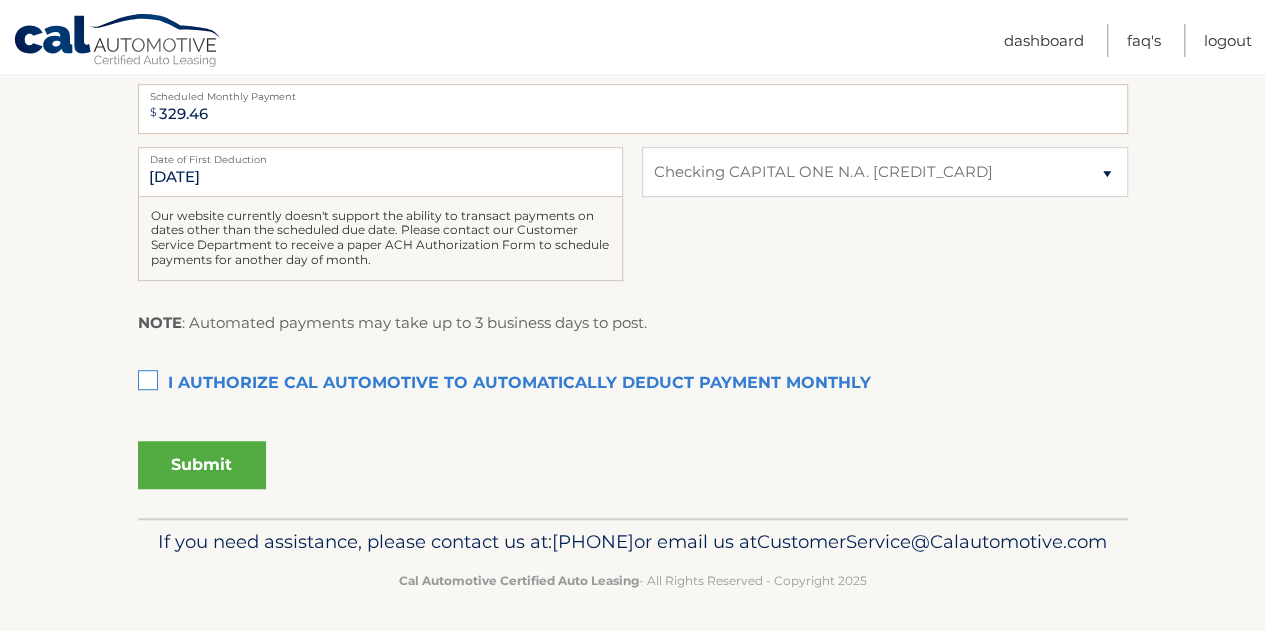 click on "I authorize cal automotive to automatically deduct payment monthly
This checkbox must be checked" at bounding box center (633, 384) 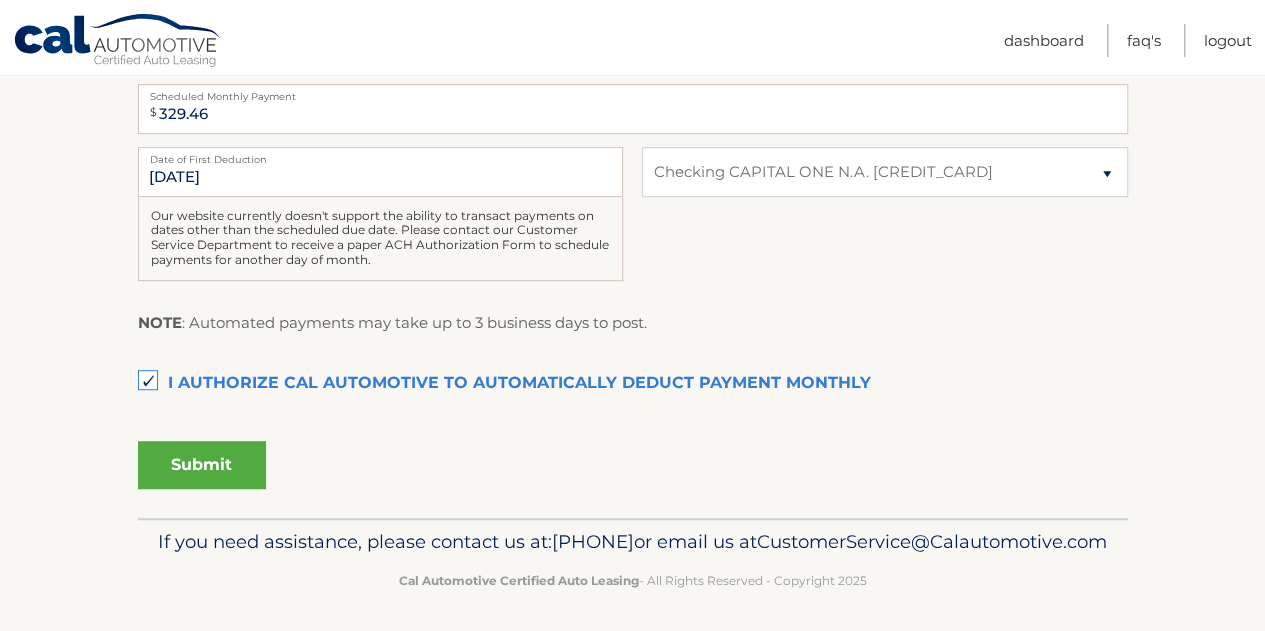 click on "Submit" at bounding box center (202, 465) 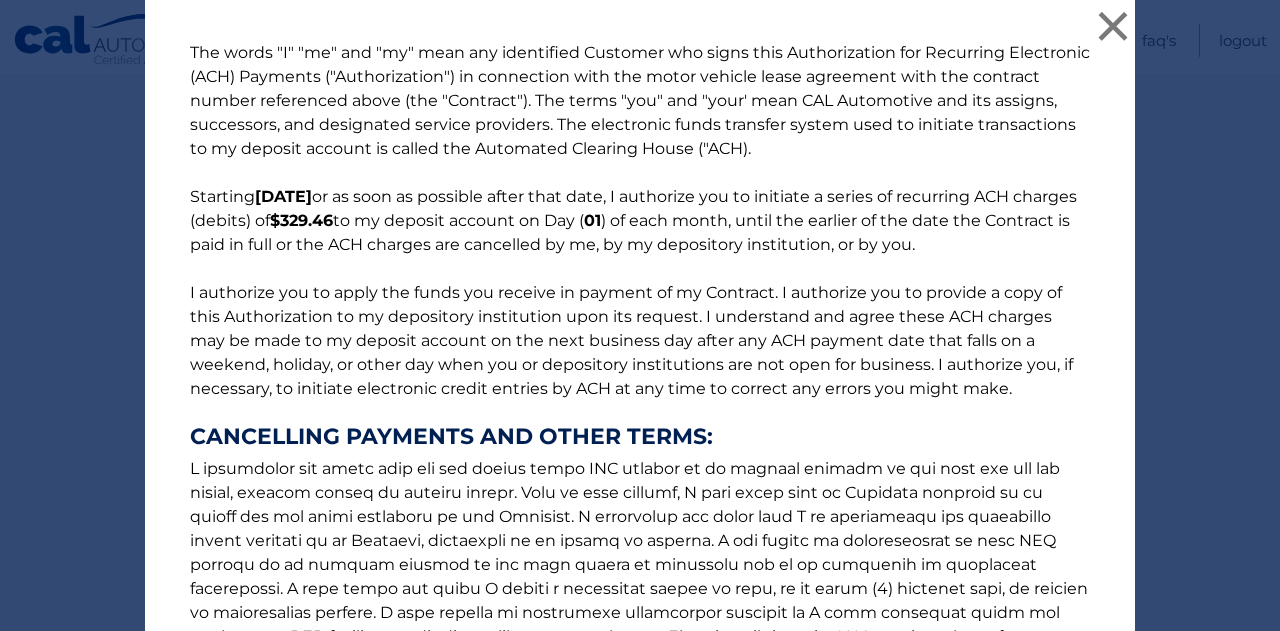 scroll, scrollTop: 337, scrollLeft: 0, axis: vertical 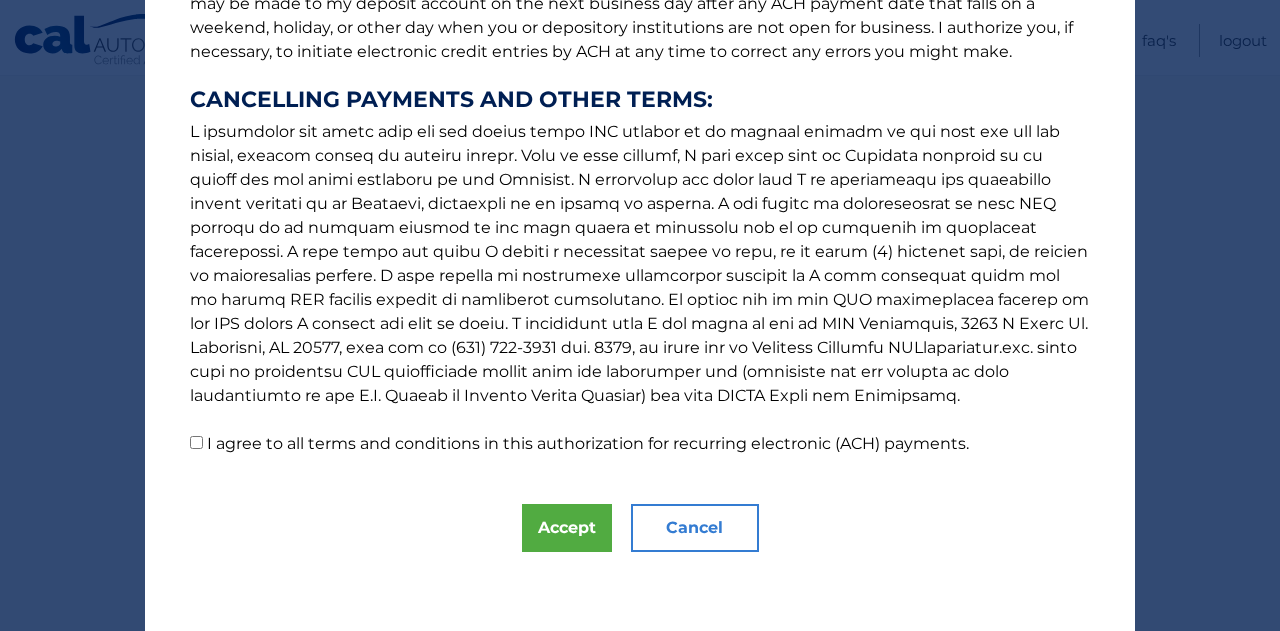click on "I agree to all terms and conditions in this authorization for recurring electronic (ACH) payments." at bounding box center (196, 442) 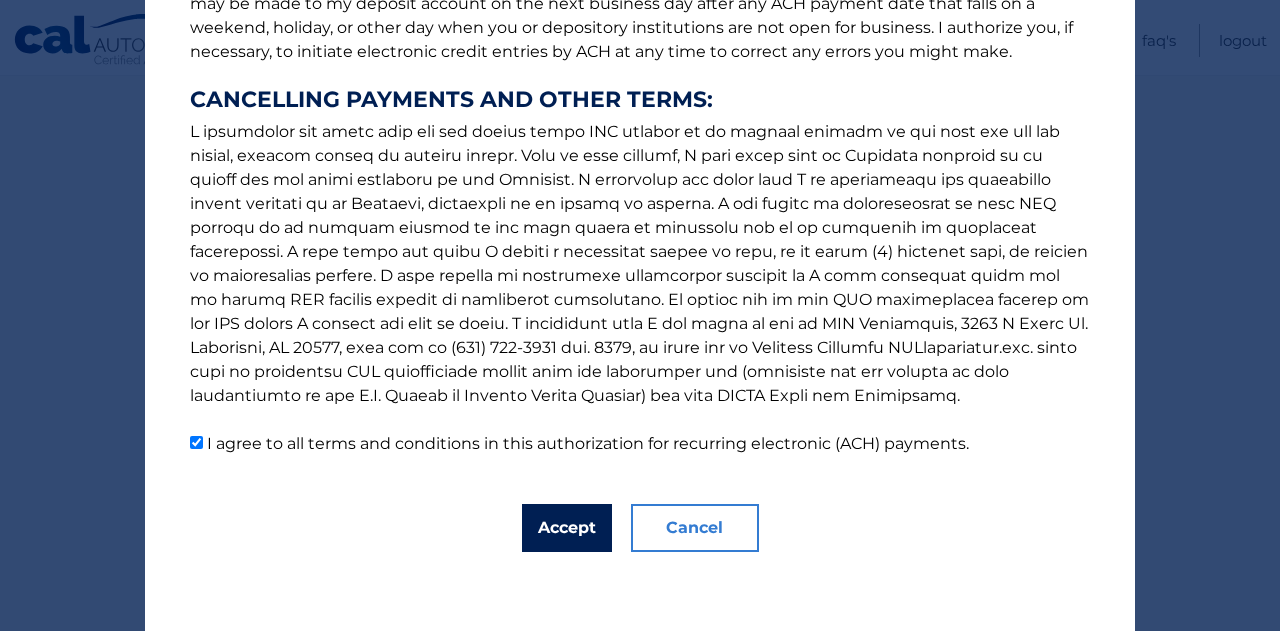 click on "Accept" at bounding box center [567, 528] 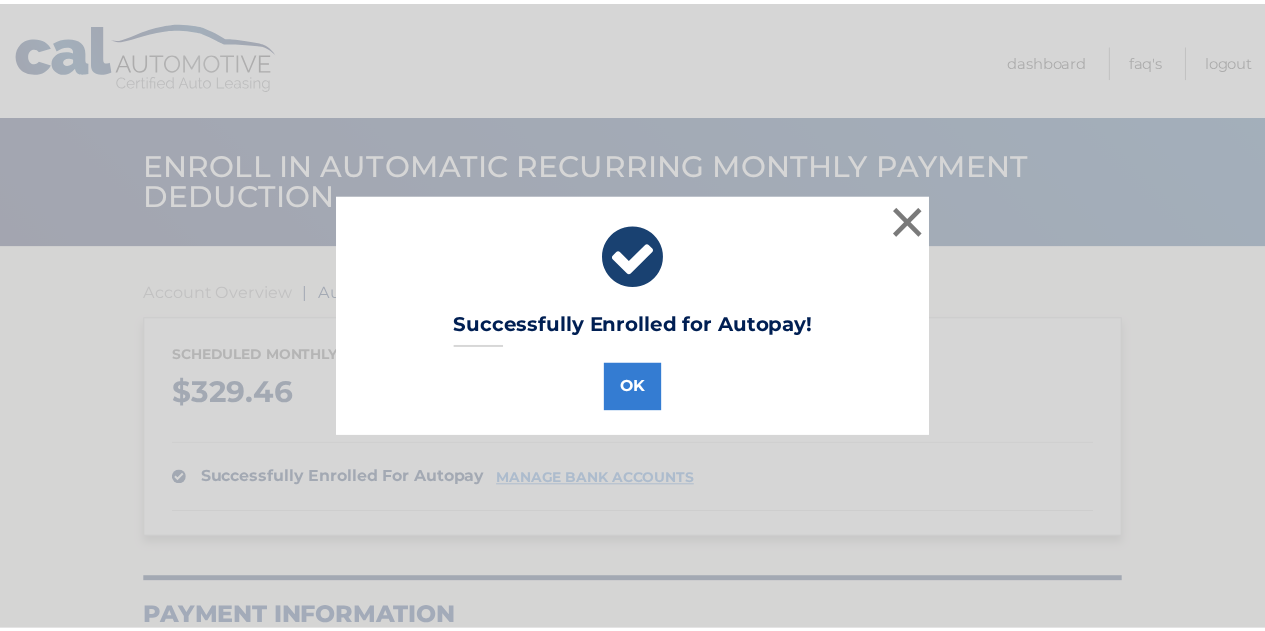 scroll, scrollTop: 0, scrollLeft: 0, axis: both 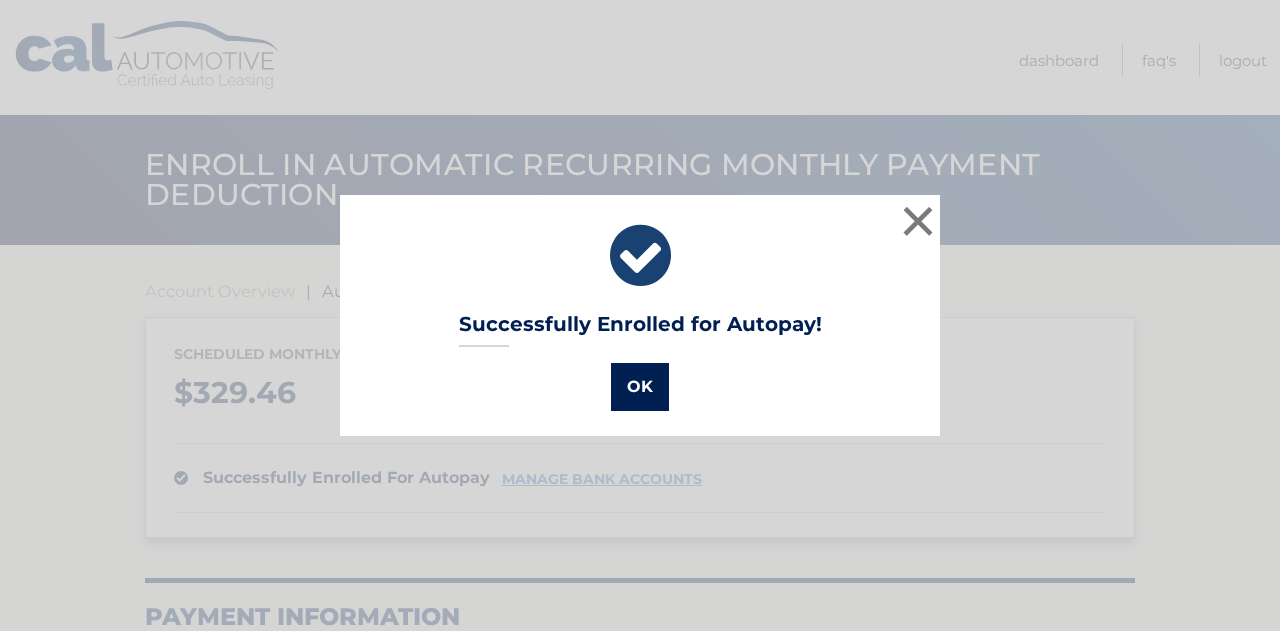click on "OK" at bounding box center [640, 387] 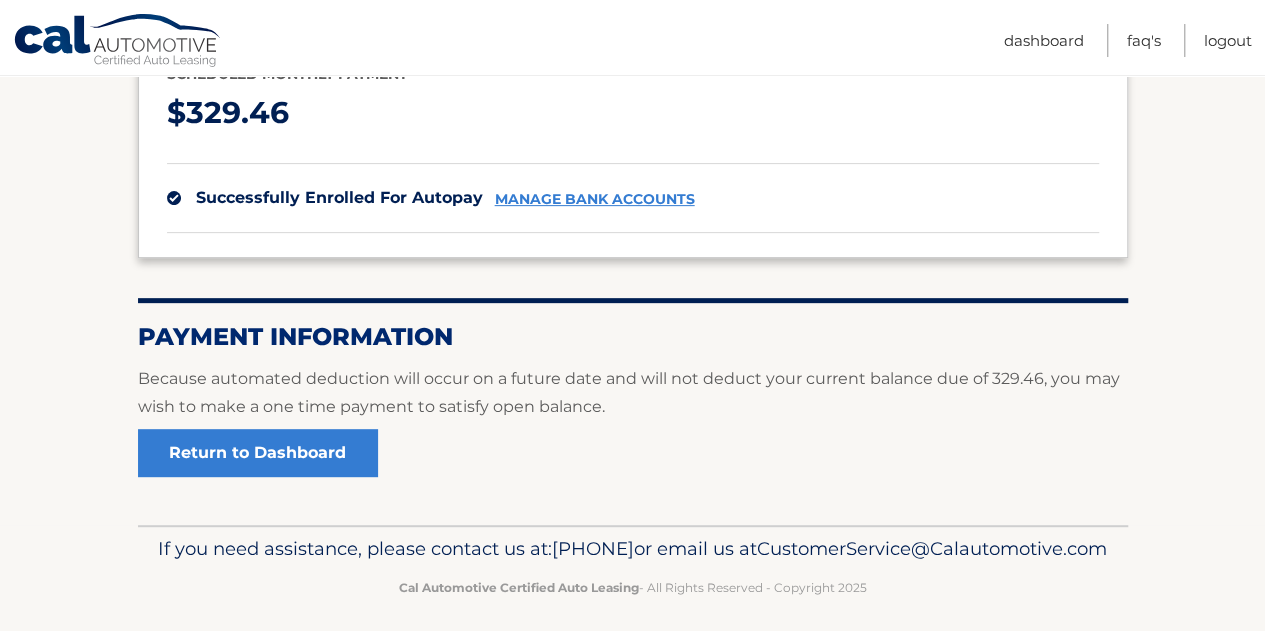 scroll, scrollTop: 324, scrollLeft: 0, axis: vertical 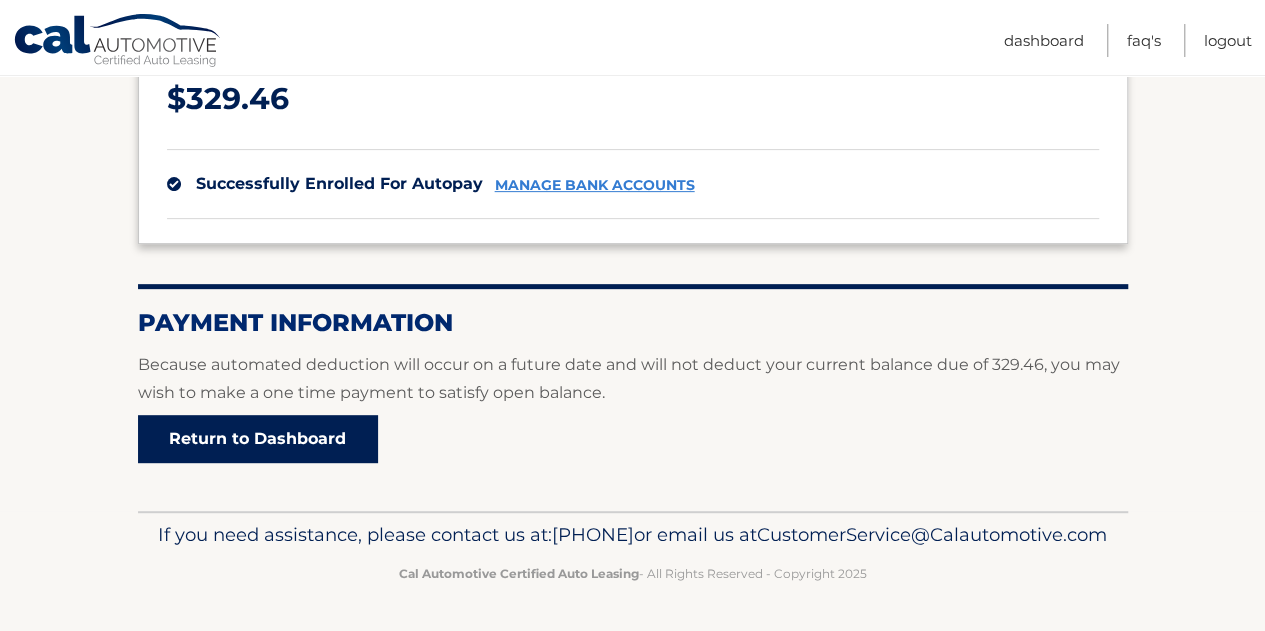 click on "Return to Dashboard" at bounding box center [258, 439] 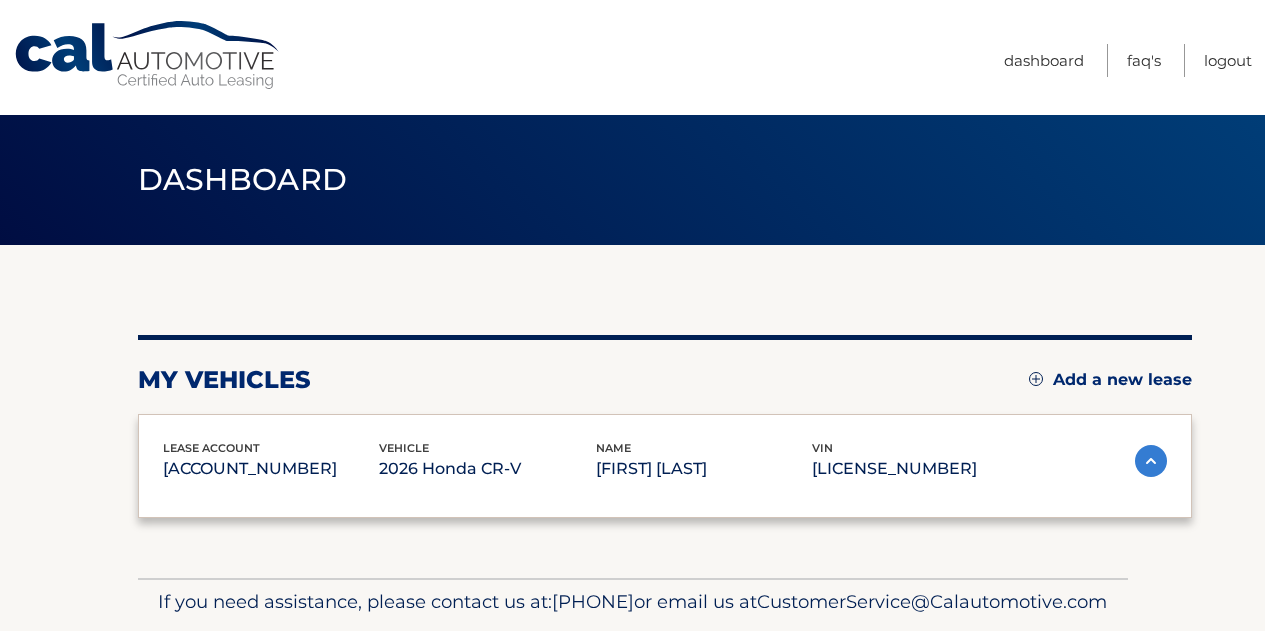 scroll, scrollTop: 0, scrollLeft: 0, axis: both 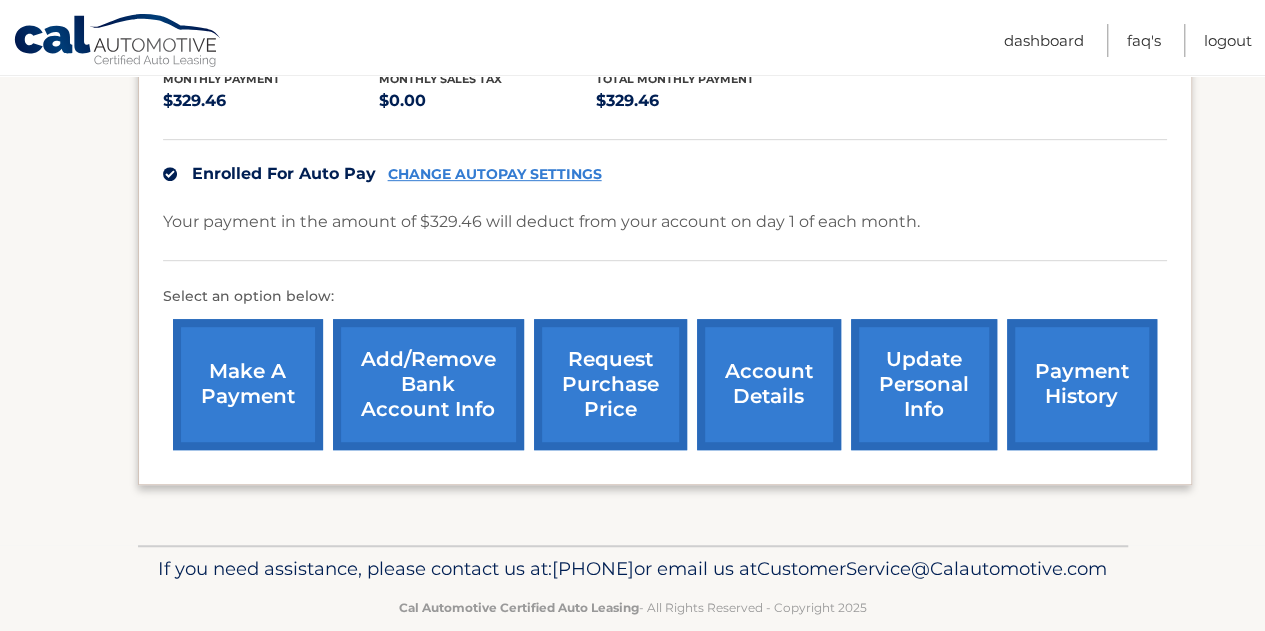 click on "account details" at bounding box center [769, 384] 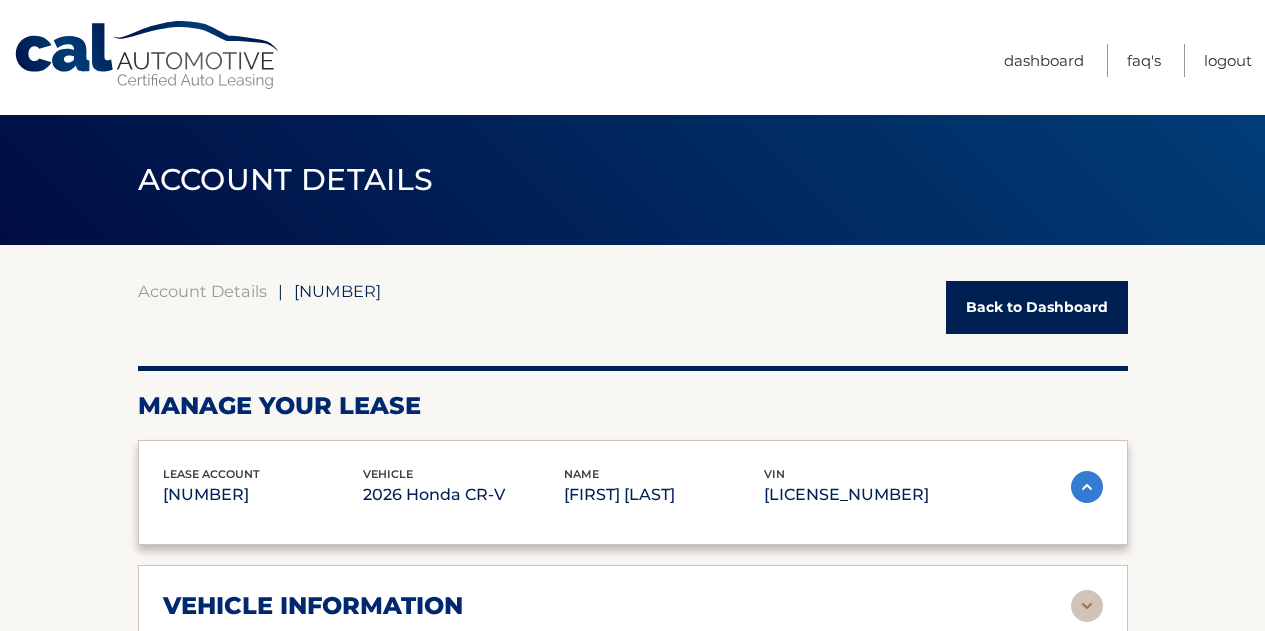 scroll, scrollTop: 0, scrollLeft: 0, axis: both 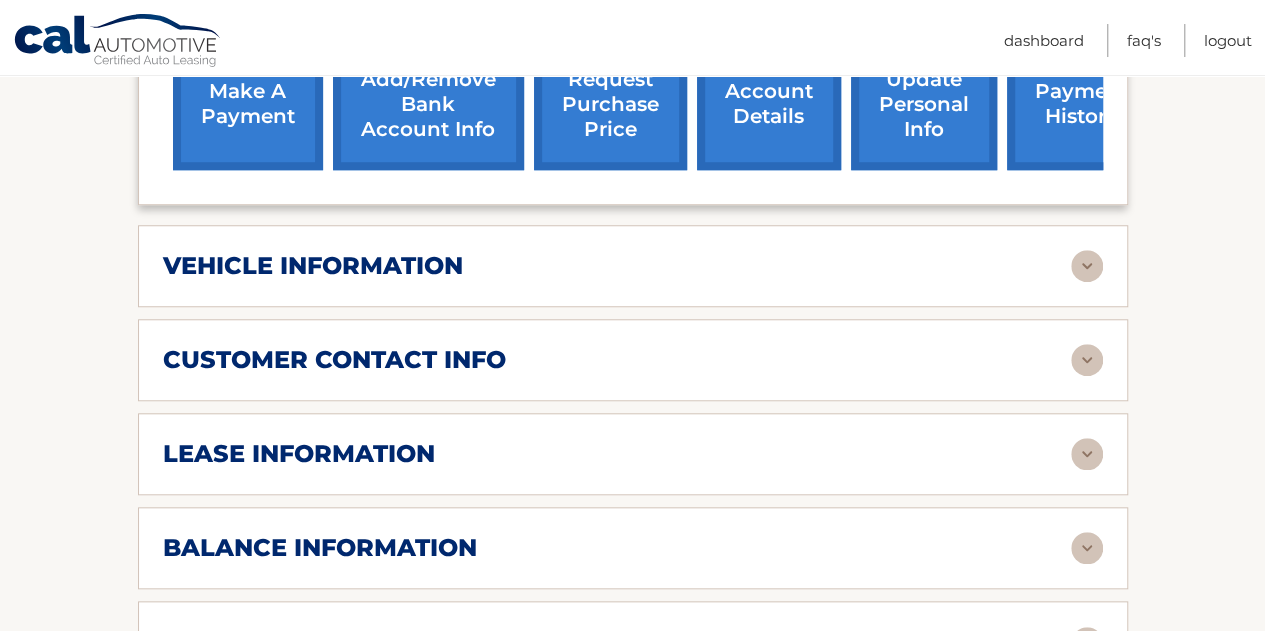 click at bounding box center (1087, 454) 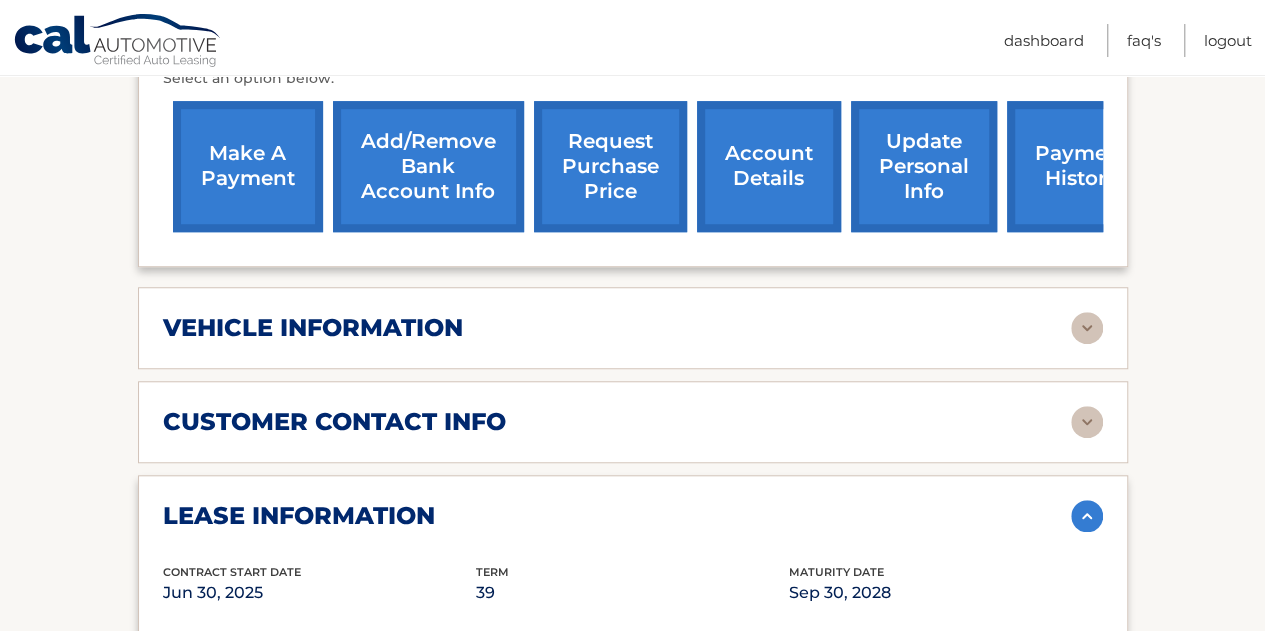 scroll, scrollTop: 132, scrollLeft: 0, axis: vertical 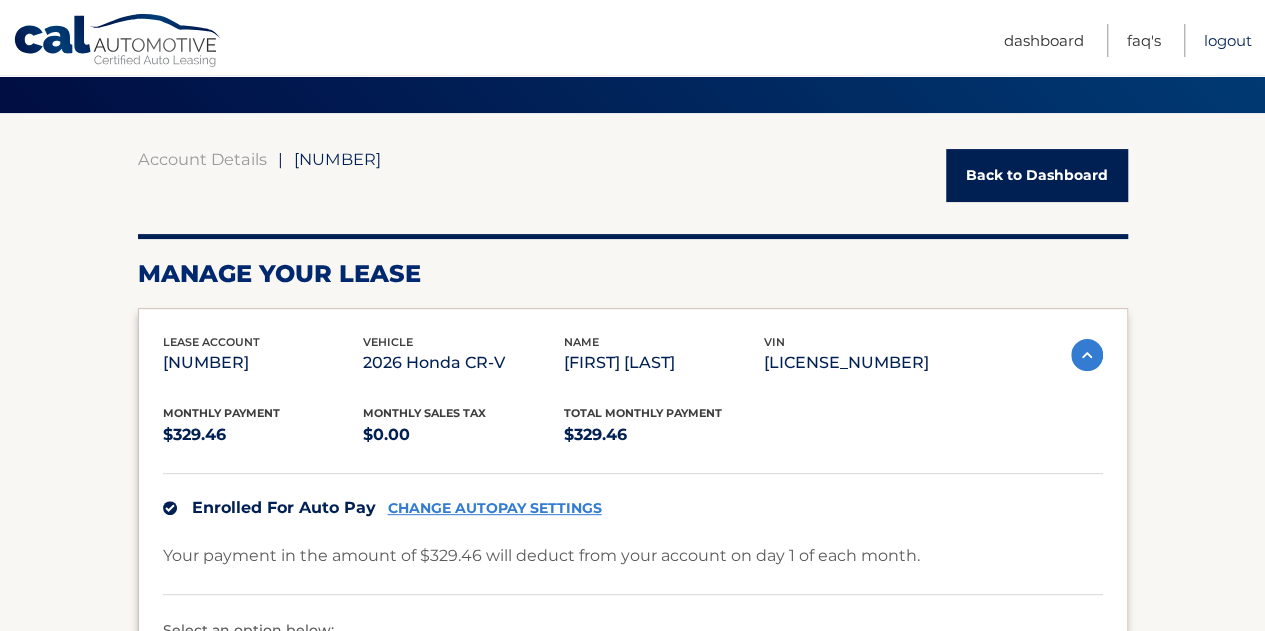 click on "Logout" at bounding box center (1228, 40) 